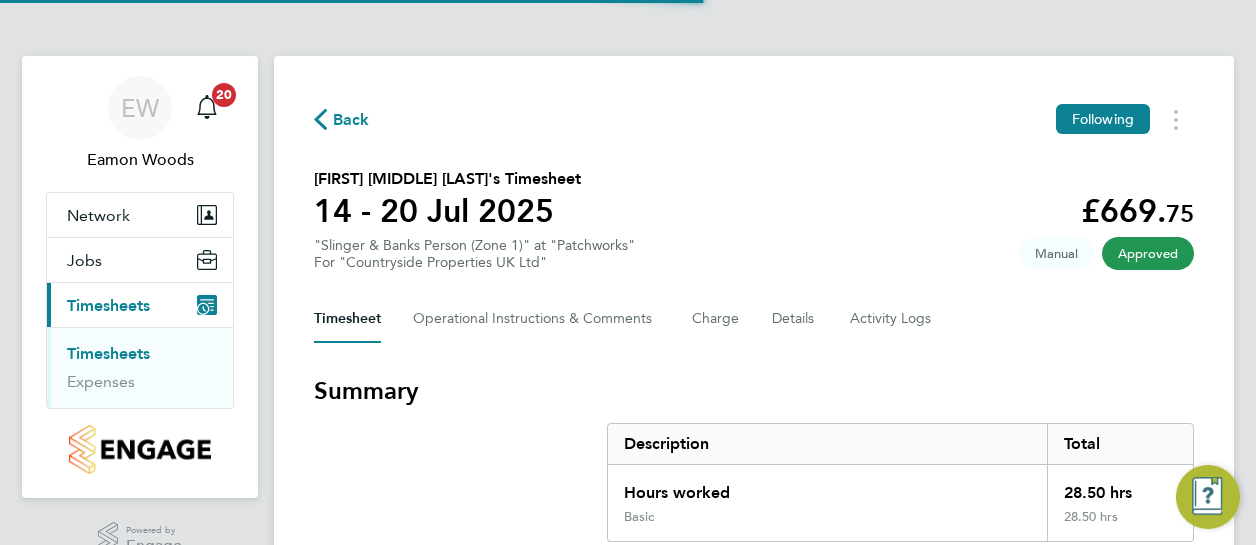 scroll, scrollTop: 0, scrollLeft: 0, axis: both 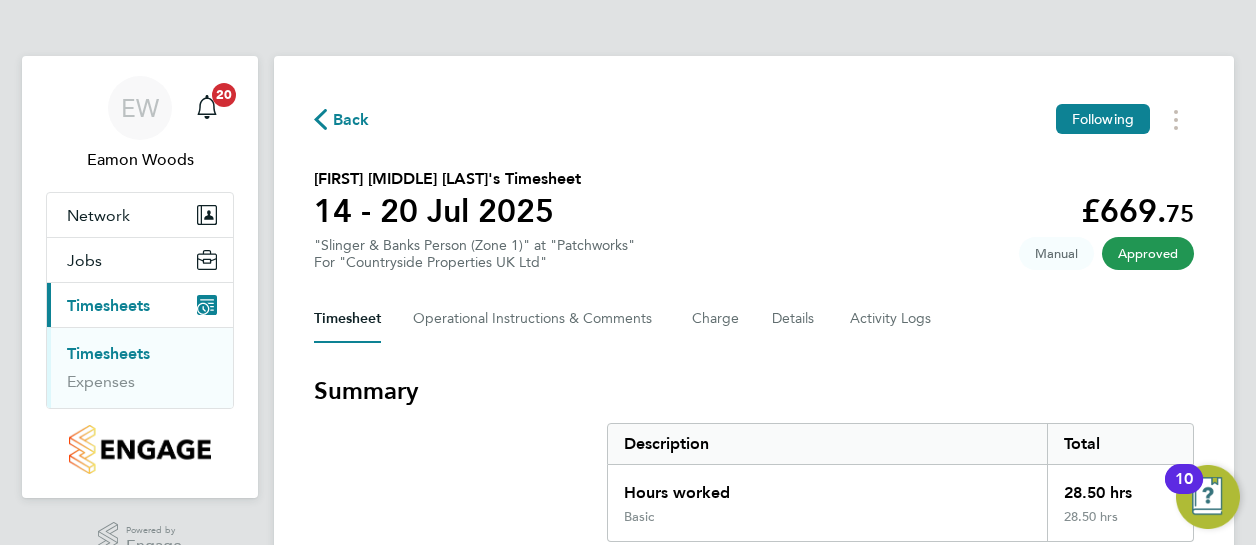 click on "Timesheets" at bounding box center (108, 305) 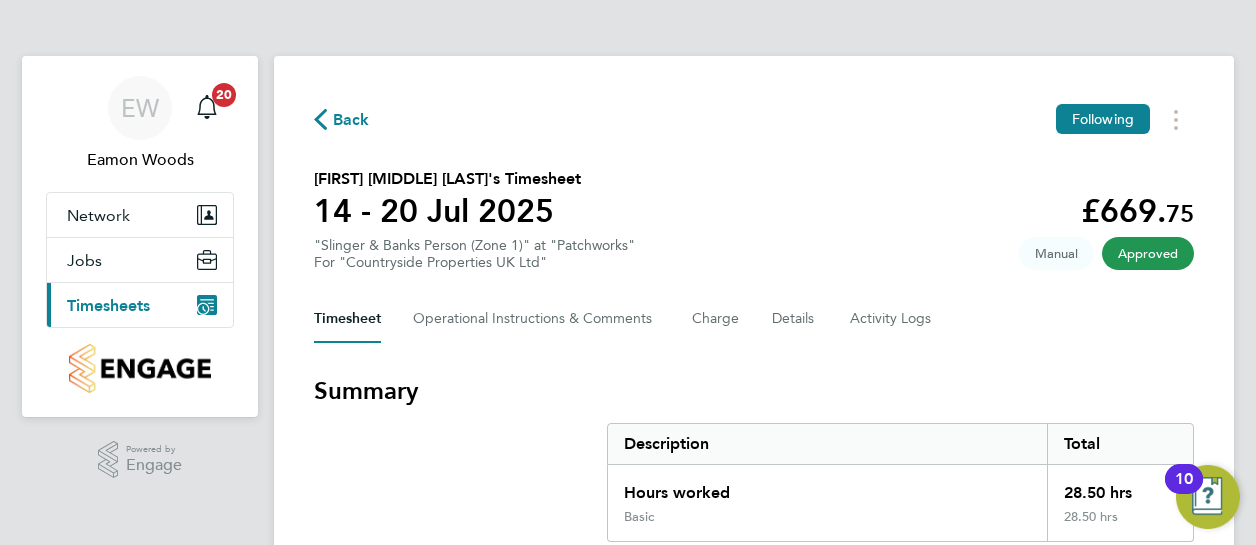 click on "Timesheets" at bounding box center (108, 305) 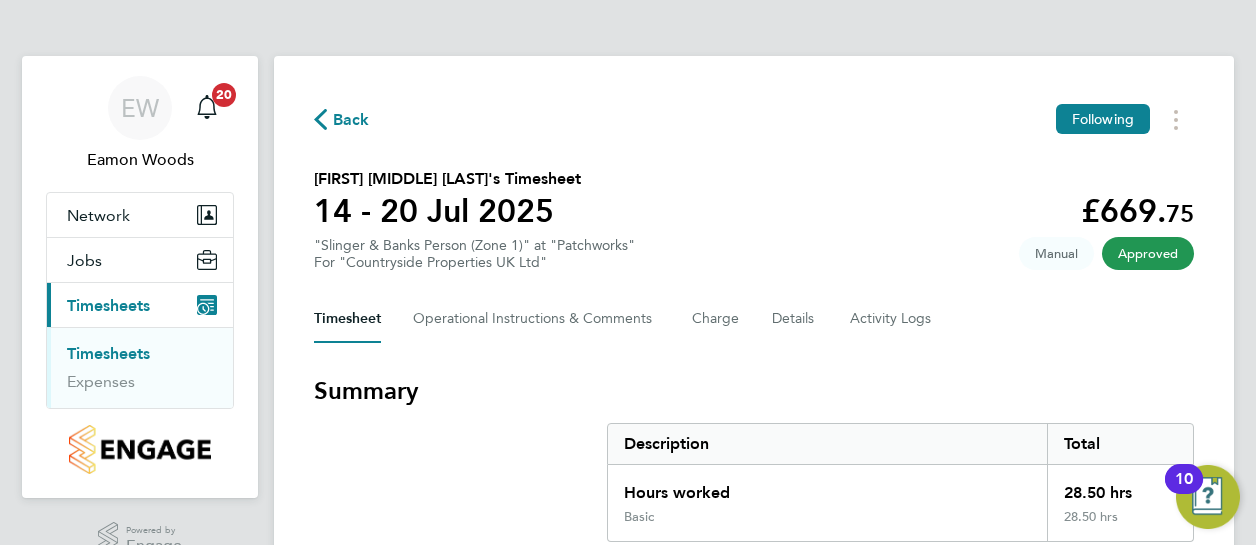 click on "Timesheets" at bounding box center (108, 353) 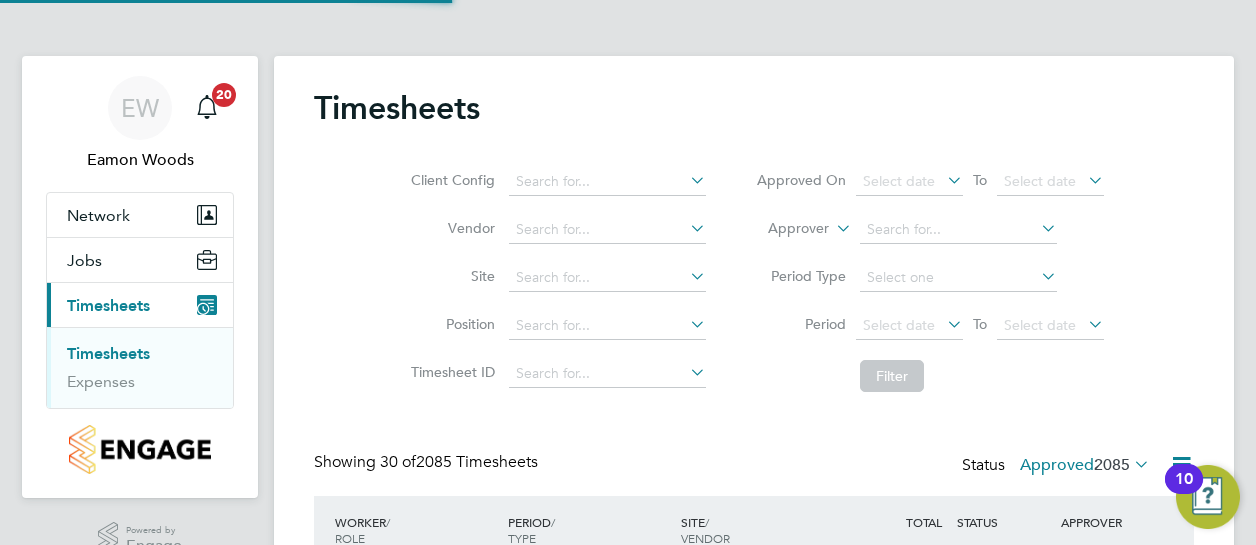 scroll, scrollTop: 10, scrollLeft: 10, axis: both 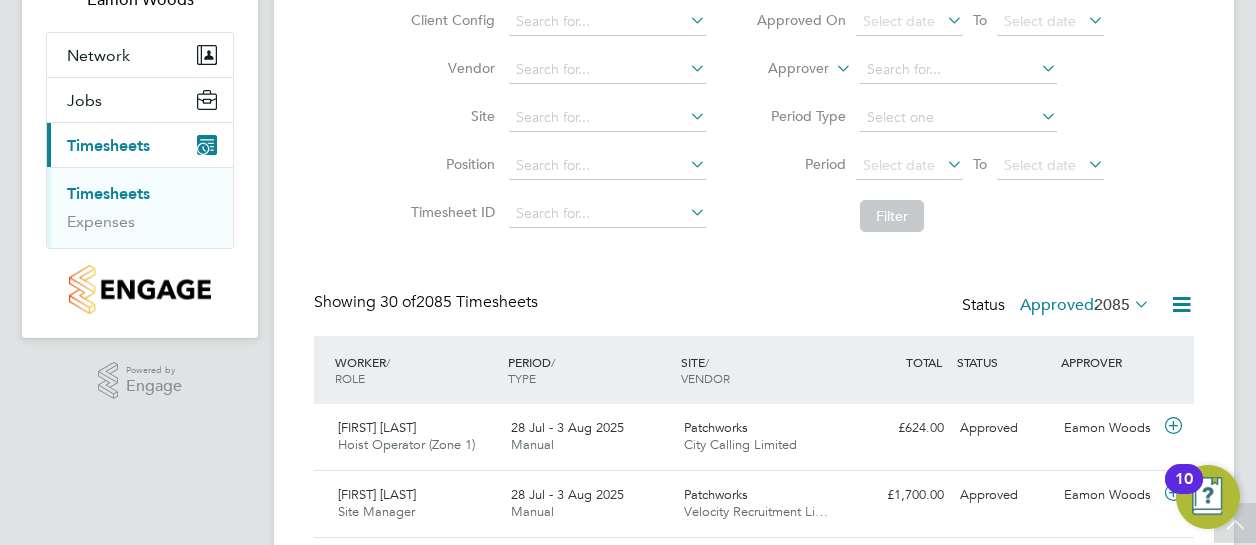 type 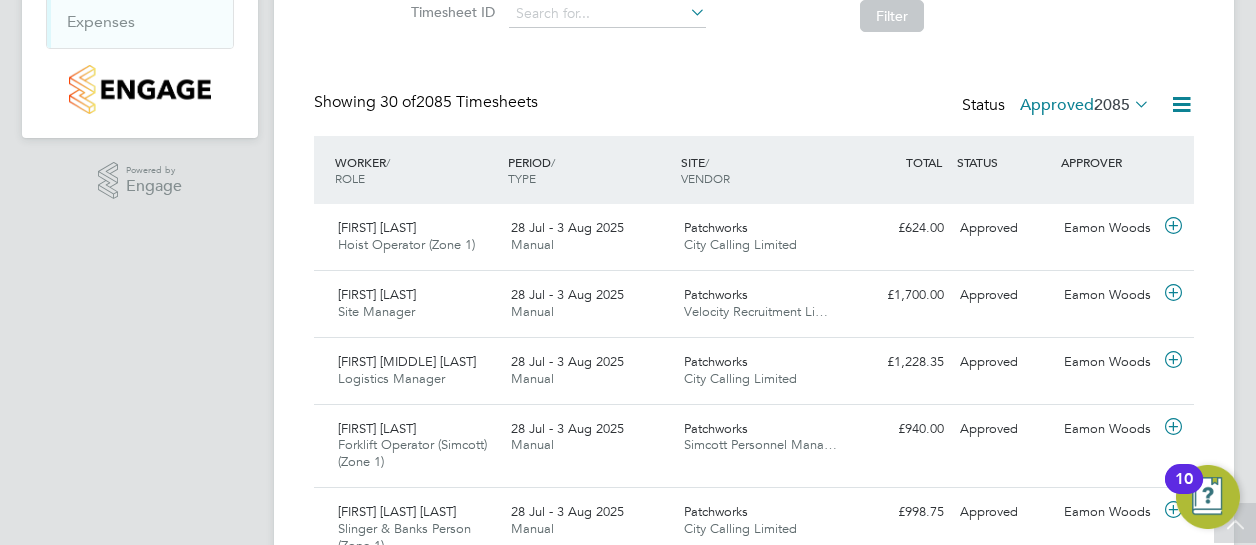 click 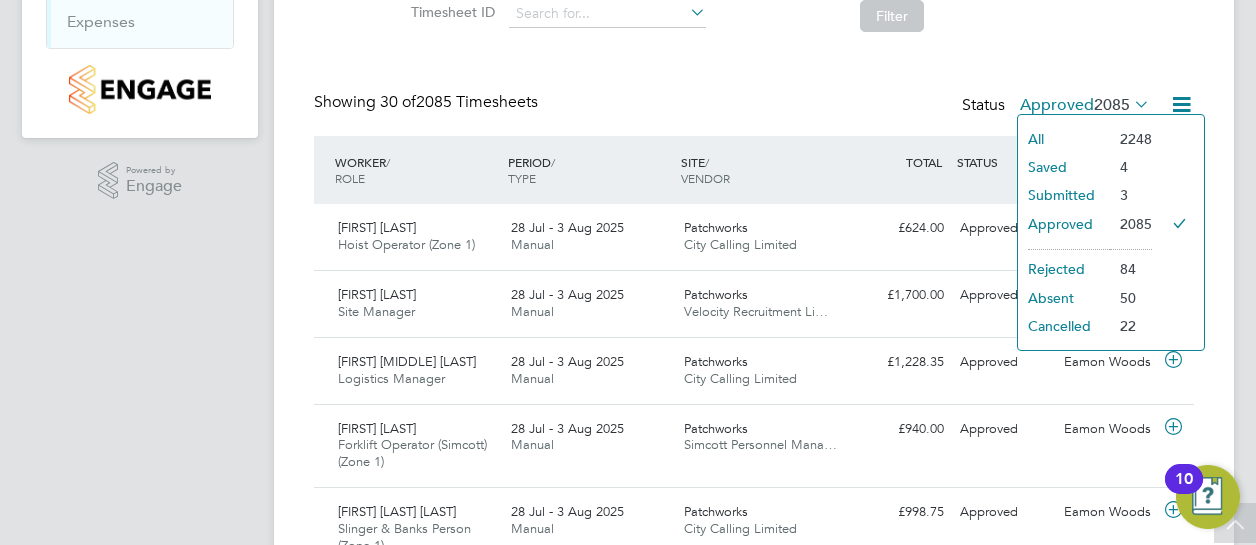 click on "Submitted" 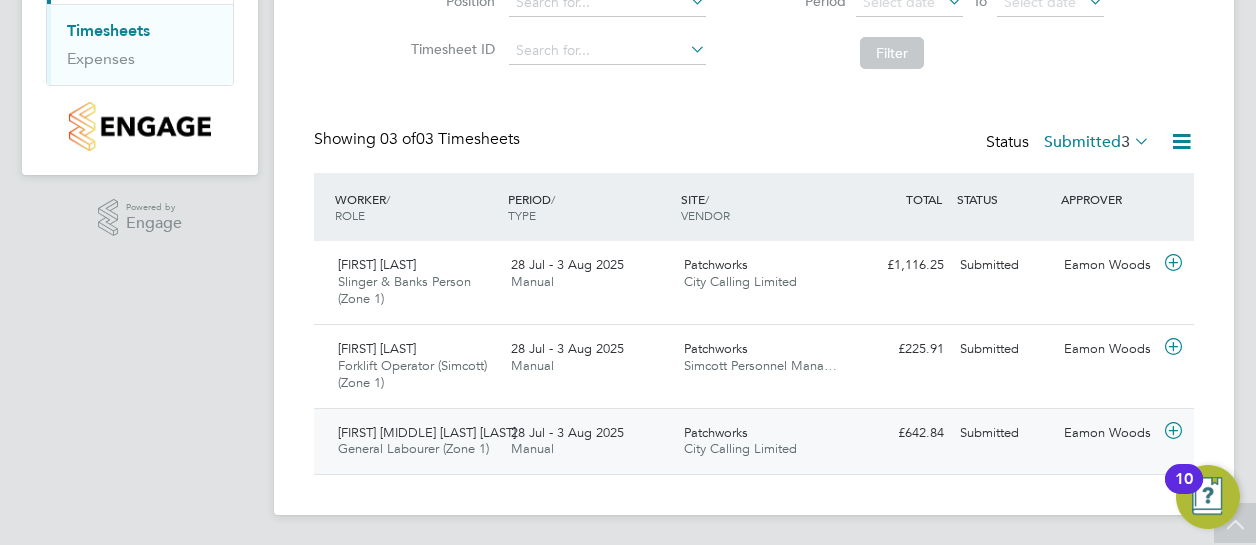 click on "Mario Anton Dave Serieux" 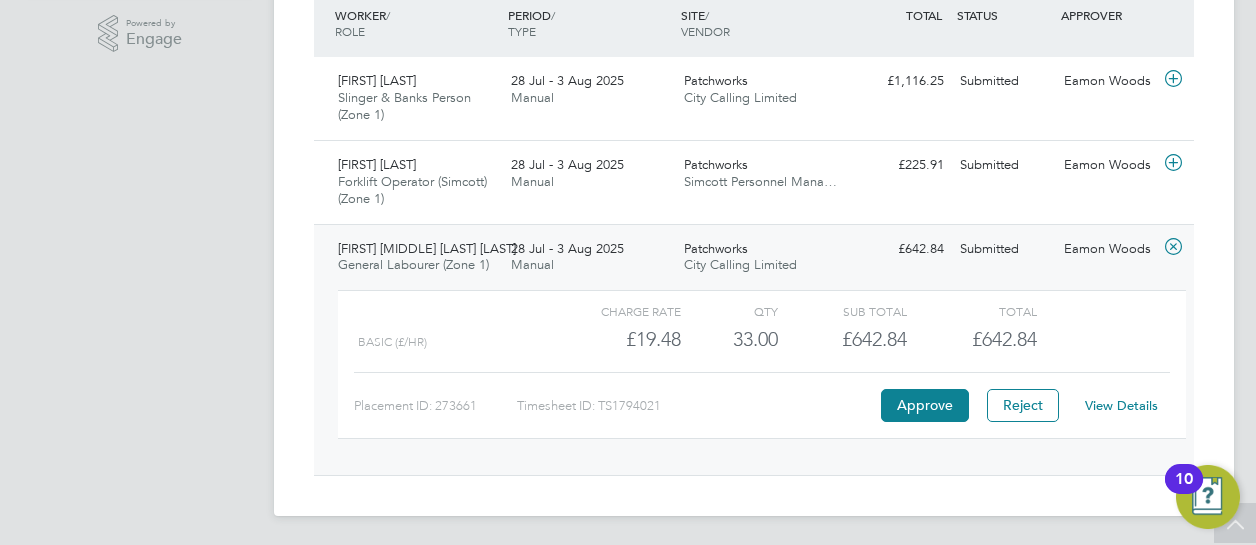 click on "View Details" 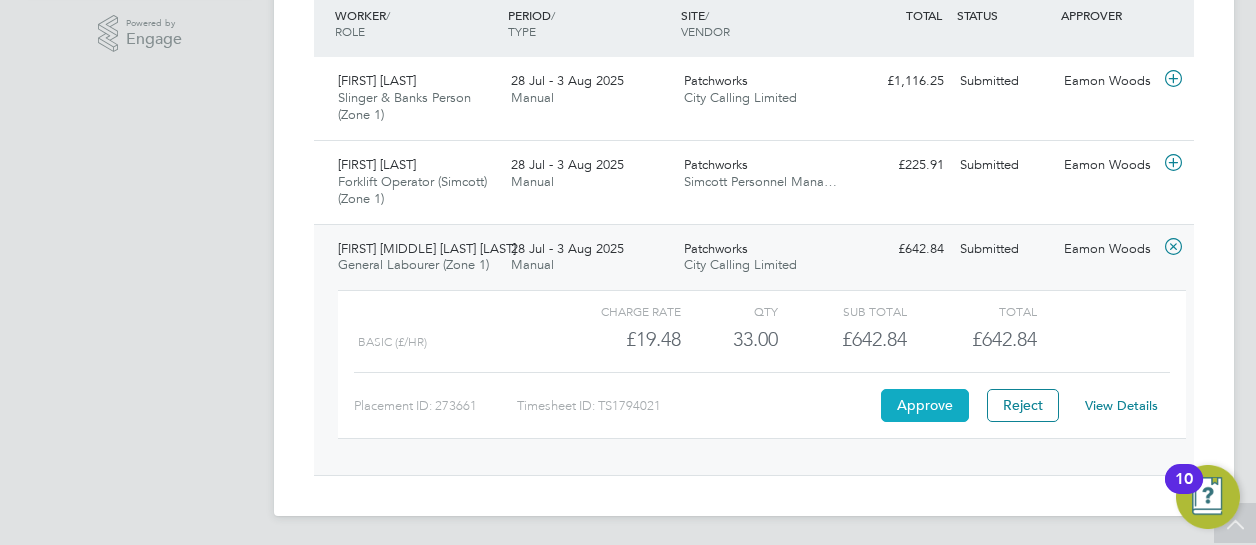 click on "Approve" 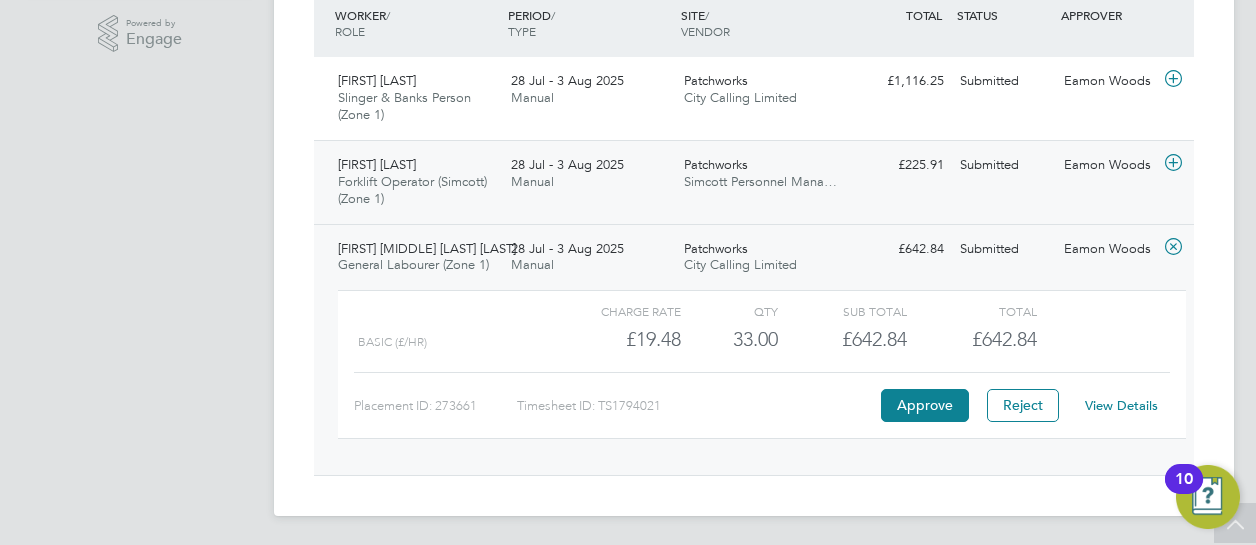 click on "Alin Barbieru Forklift Operator (Simcott) (Zone 1)   28 Jul - 3 Aug 2025" 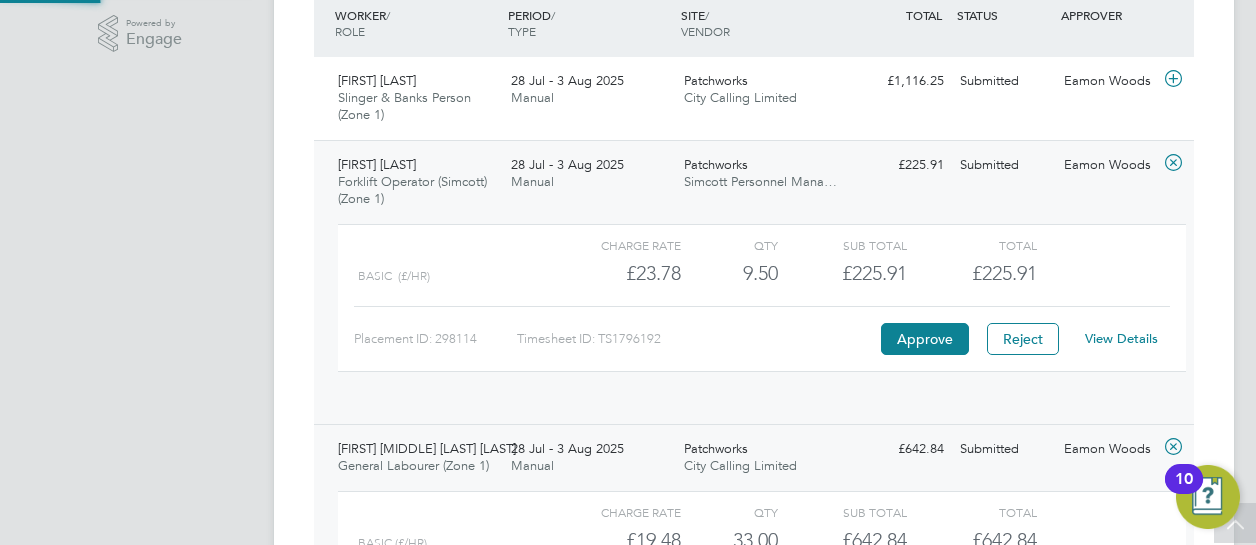 scroll, scrollTop: 10, scrollLeft: 10, axis: both 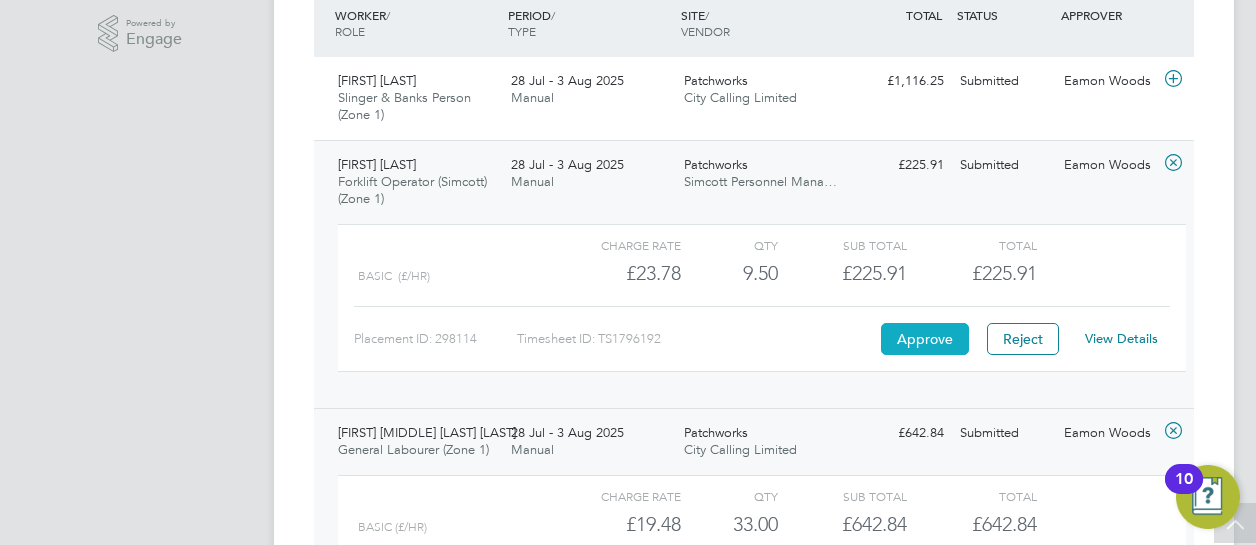 click on "Approve" 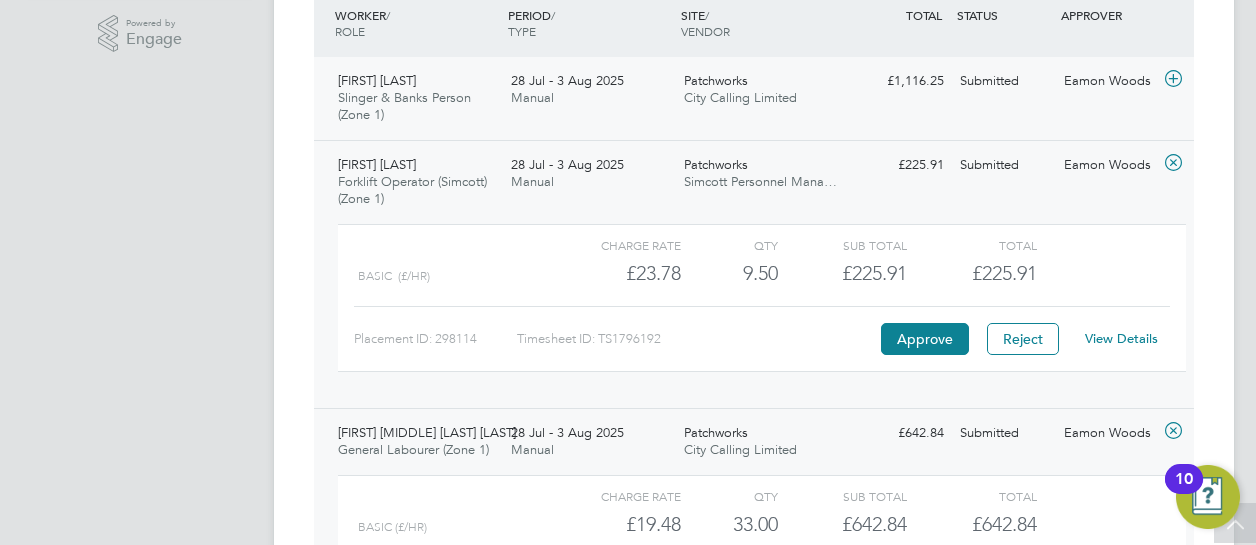 click on "Slinger & Banks Person (Zone 1)" 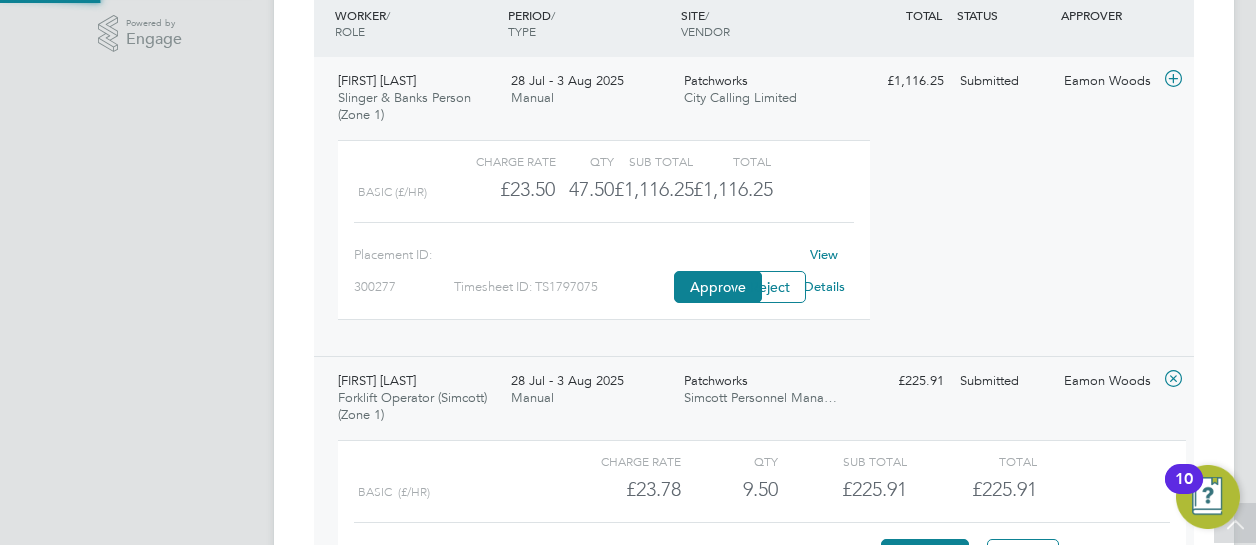 scroll, scrollTop: 10, scrollLeft: 10, axis: both 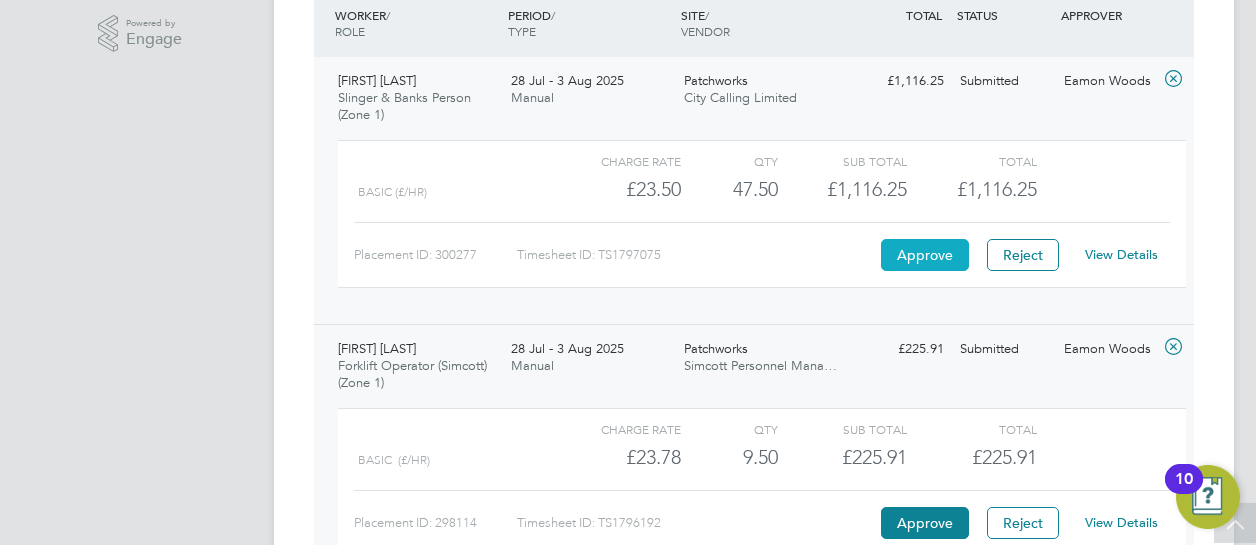 click on "Approve" 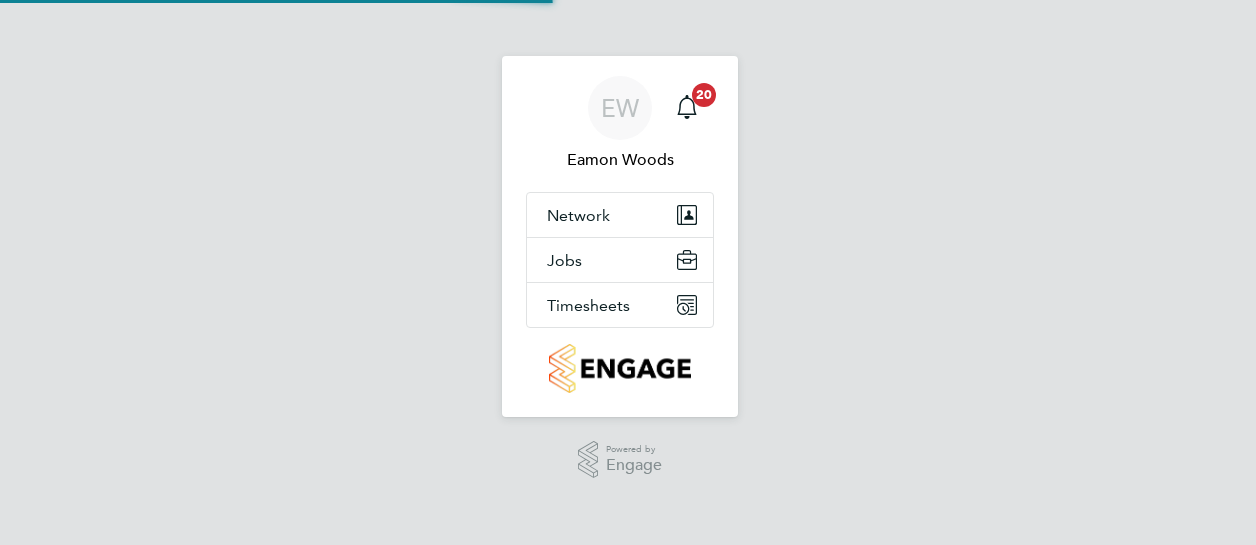 scroll, scrollTop: 0, scrollLeft: 0, axis: both 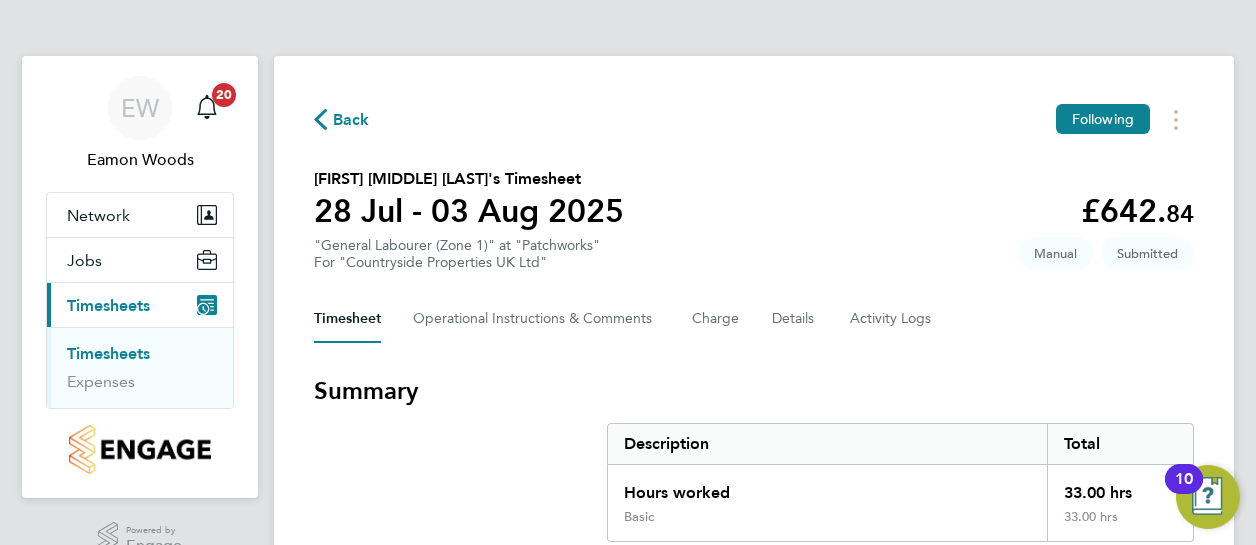 click on "Summary" at bounding box center [754, 391] 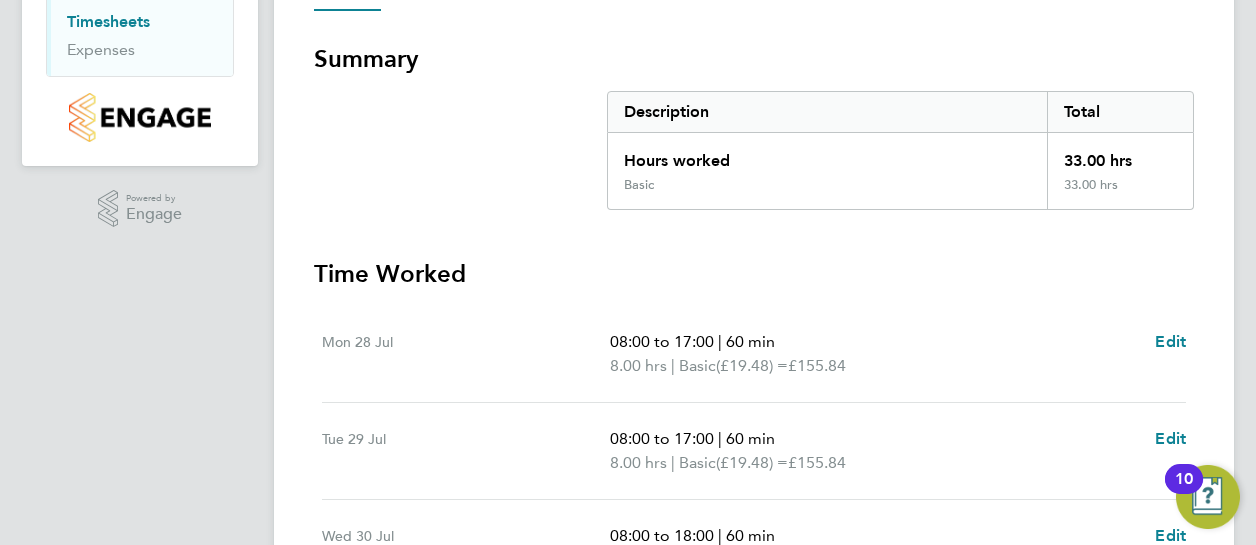 scroll, scrollTop: 334, scrollLeft: 0, axis: vertical 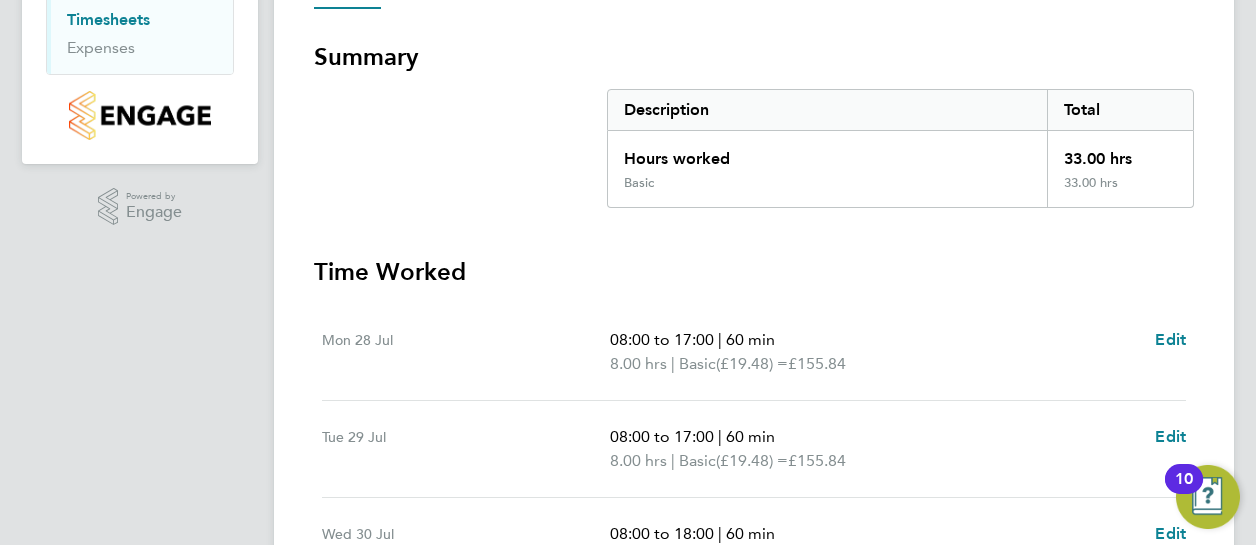 click on "08:00 to 17:00" at bounding box center (662, 339) 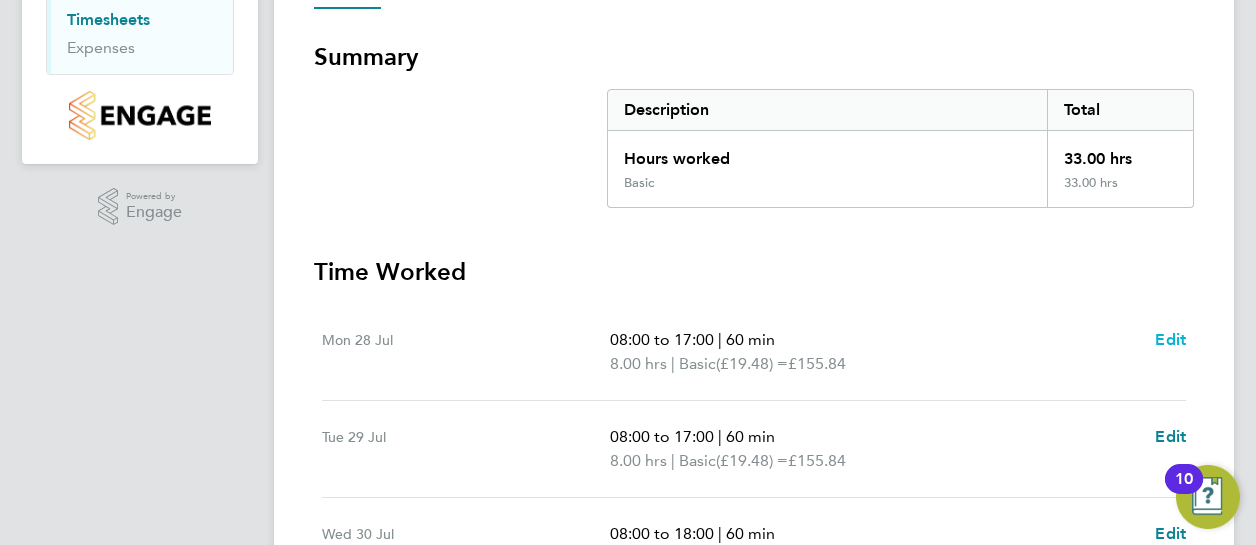 click on "Edit" at bounding box center [1170, 339] 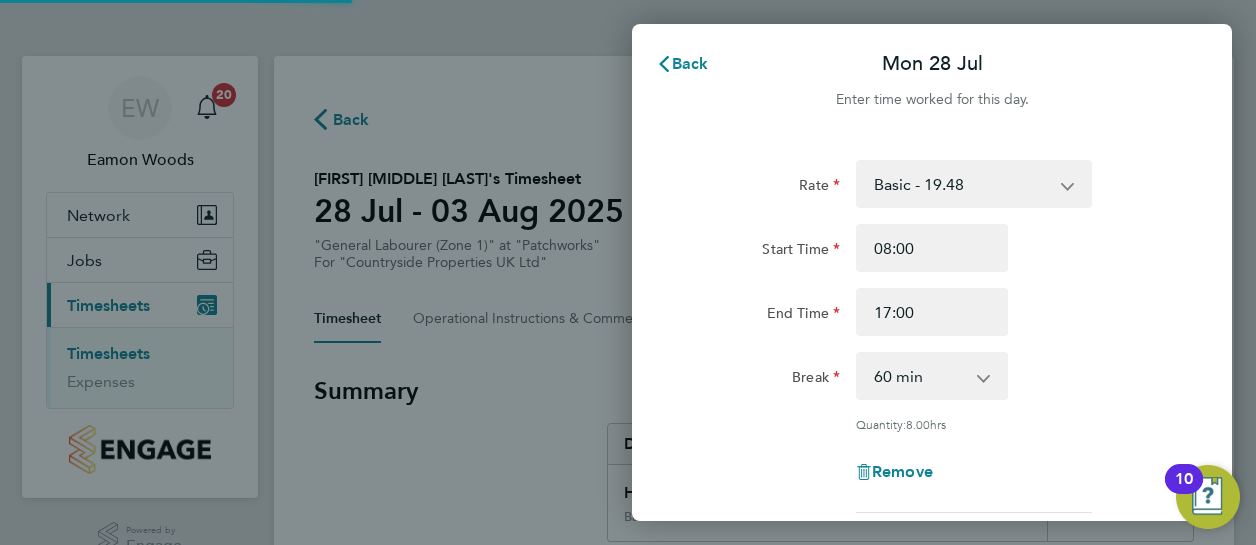 scroll, scrollTop: 0, scrollLeft: 0, axis: both 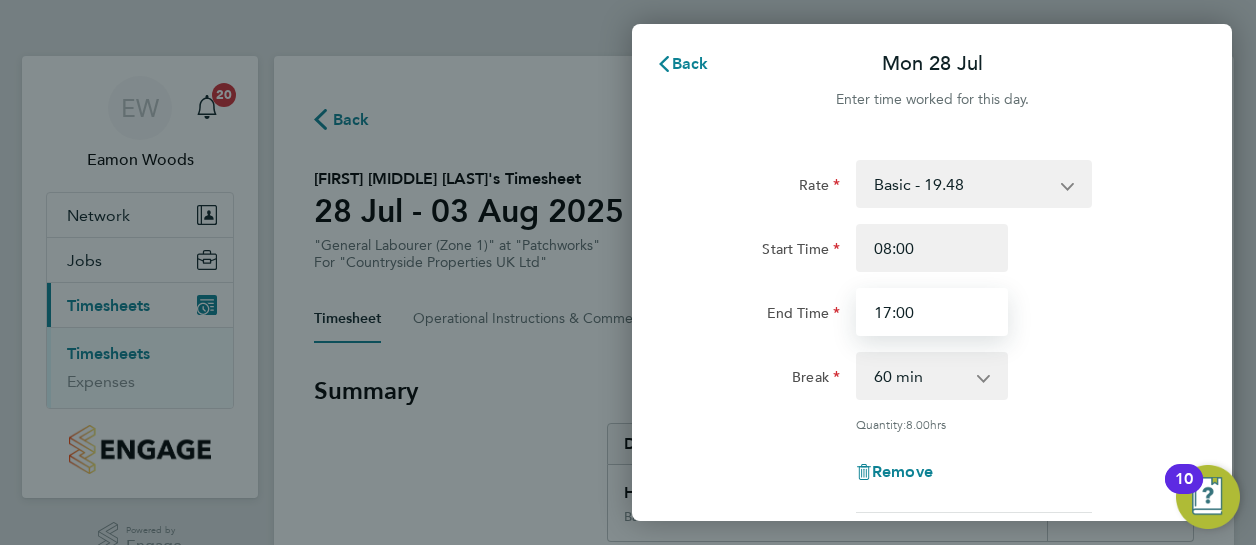 click on "17:00" at bounding box center [932, 312] 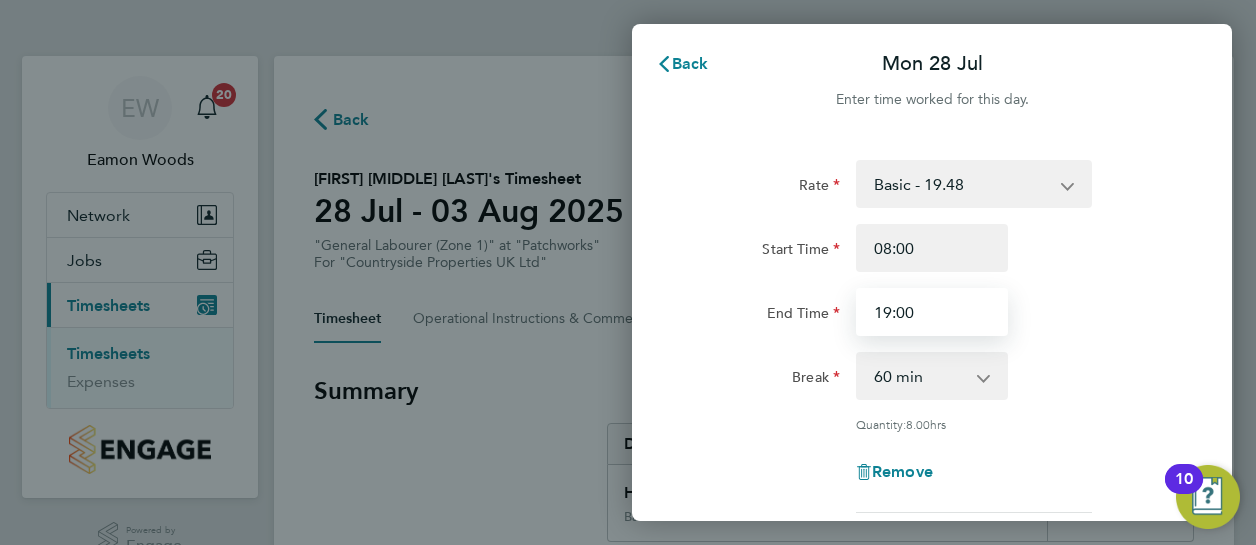 type on "19:00" 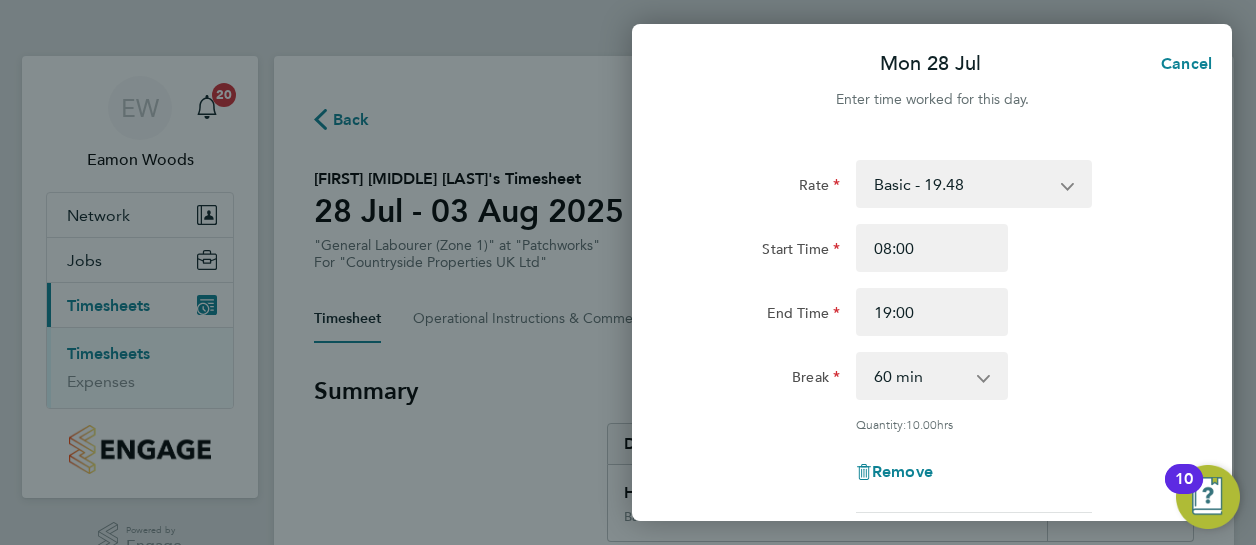 click on "Break  0 min   15 min   30 min   45 min   60 min   75 min   90 min" 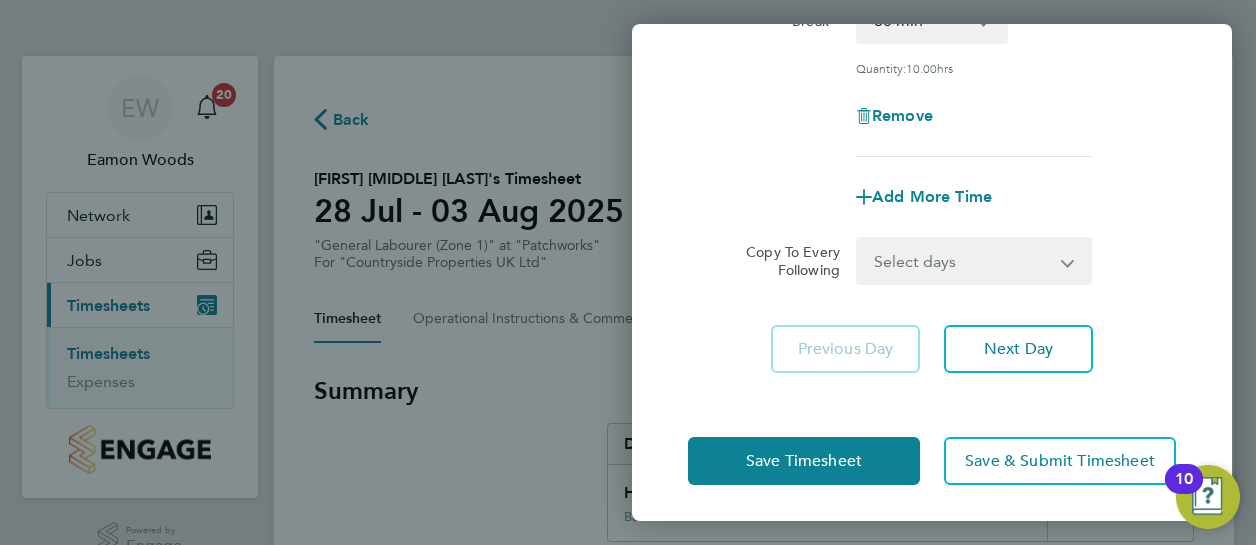 scroll, scrollTop: 358, scrollLeft: 0, axis: vertical 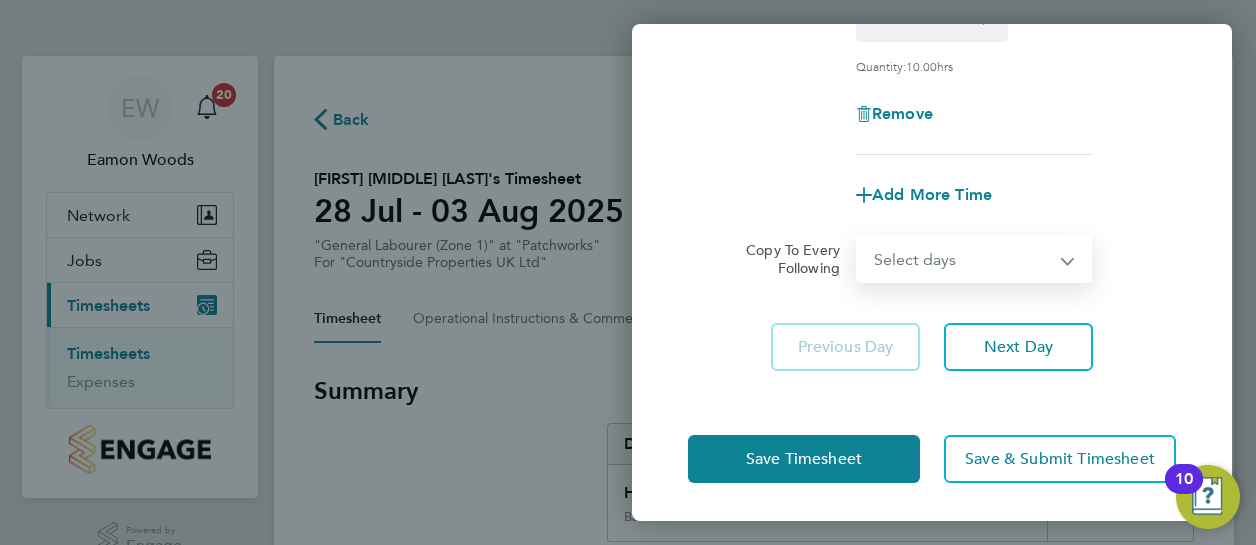 click on "Select days   Day   Tuesday   Wednesday   Thursday" at bounding box center (963, 259) 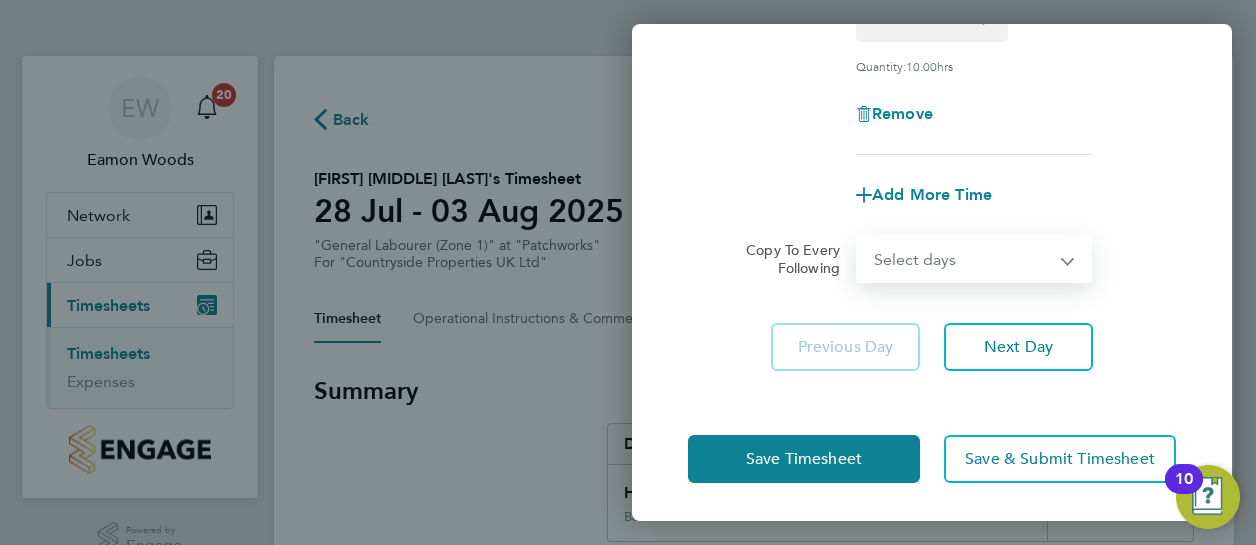 select on "DAY" 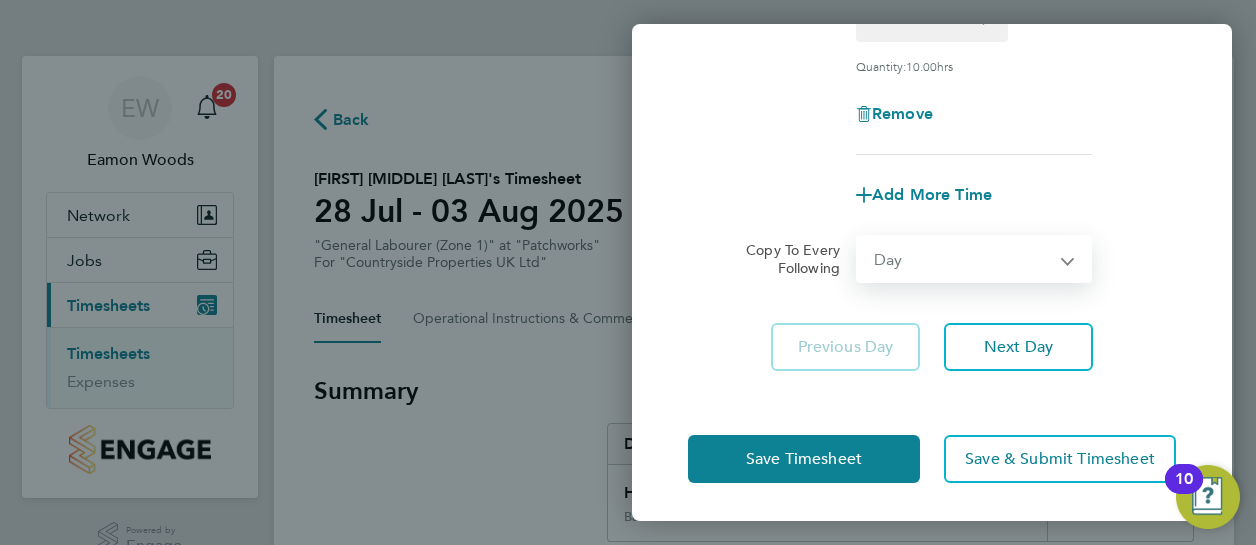 click on "Select days   Day   Tuesday   Wednesday   Thursday" at bounding box center [963, 259] 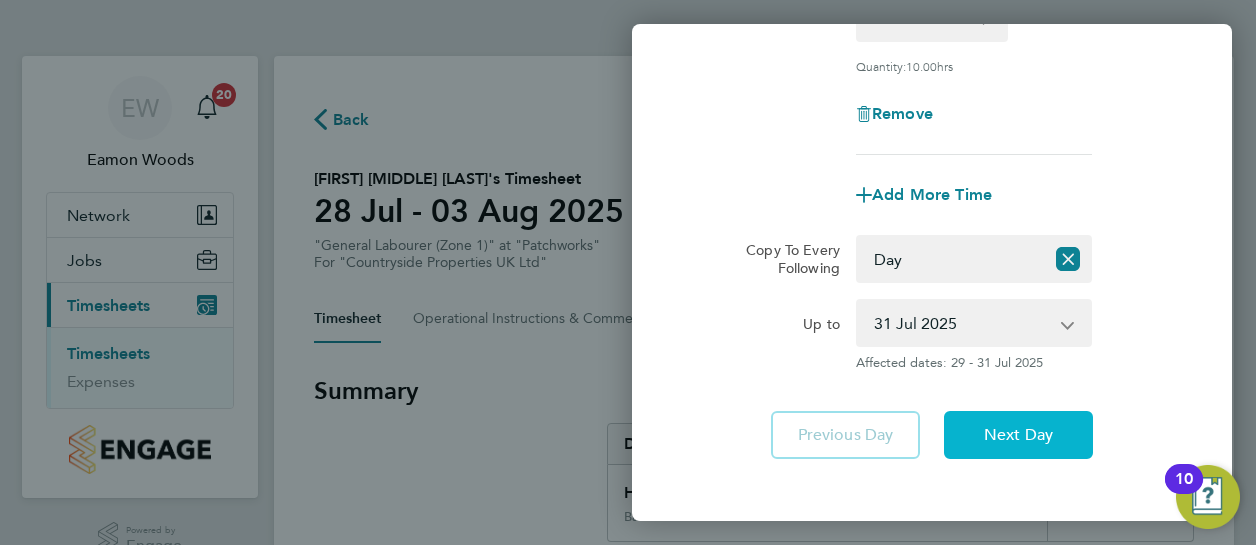 click on "Next Day" 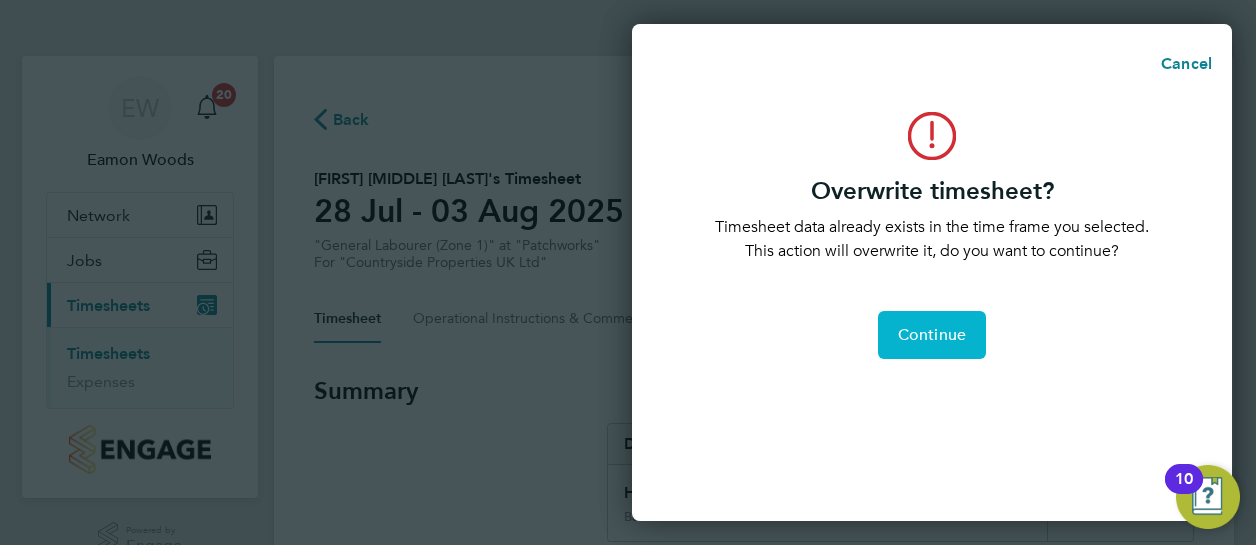 click on "Continue" 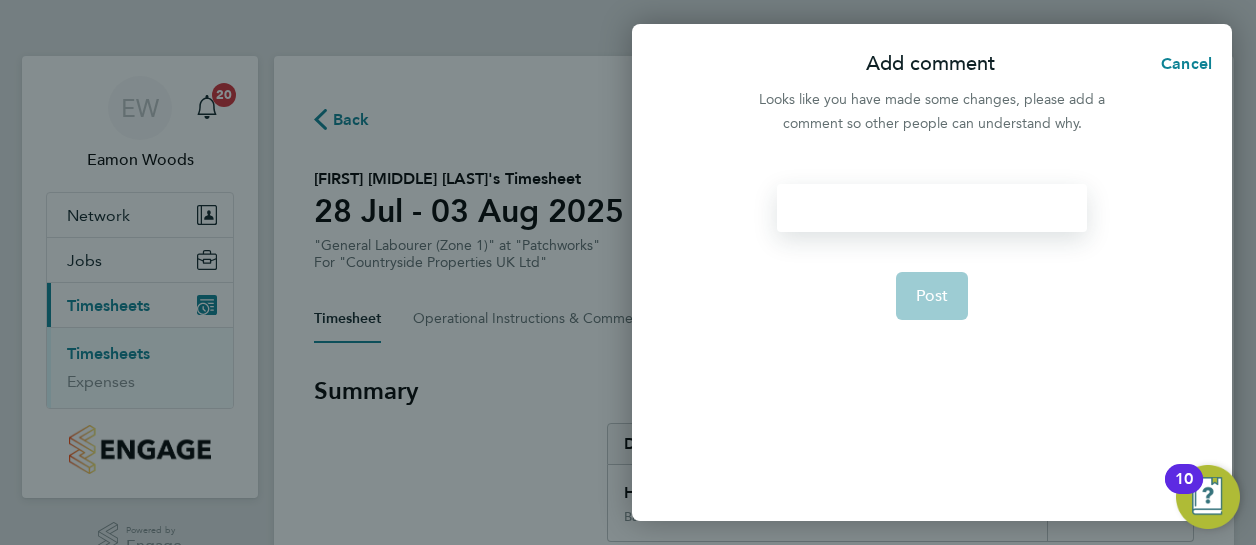 click at bounding box center [931, 208] 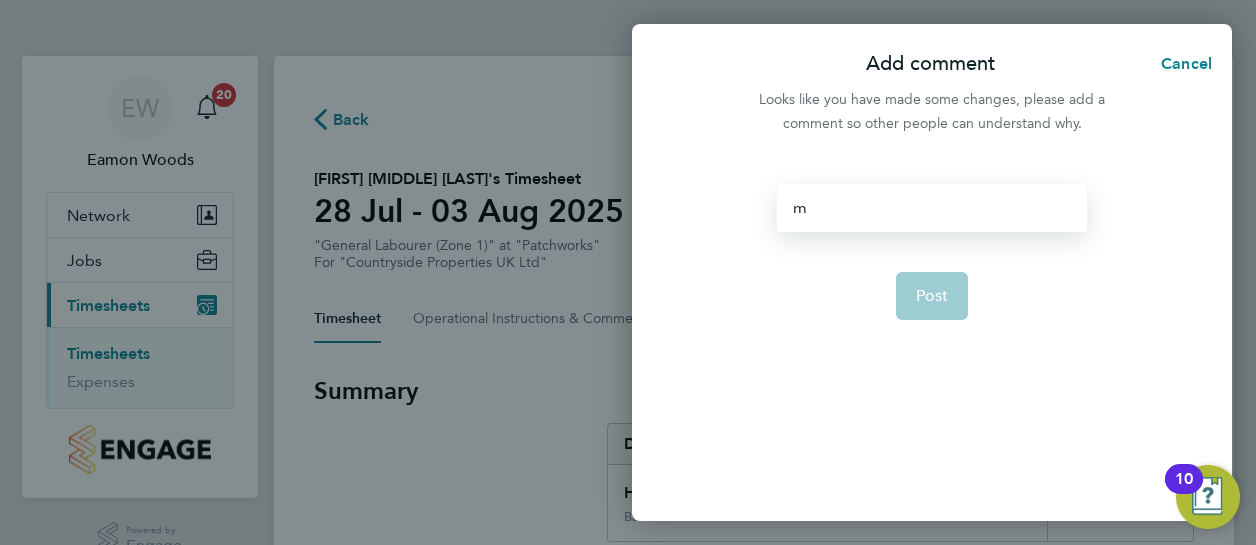 type 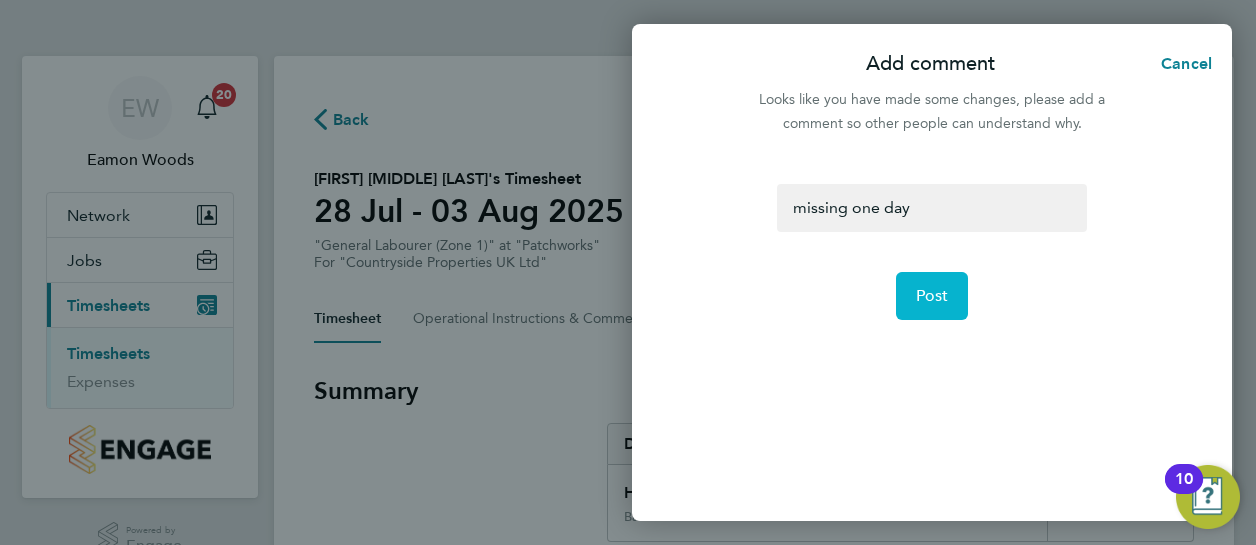 click on "Post" 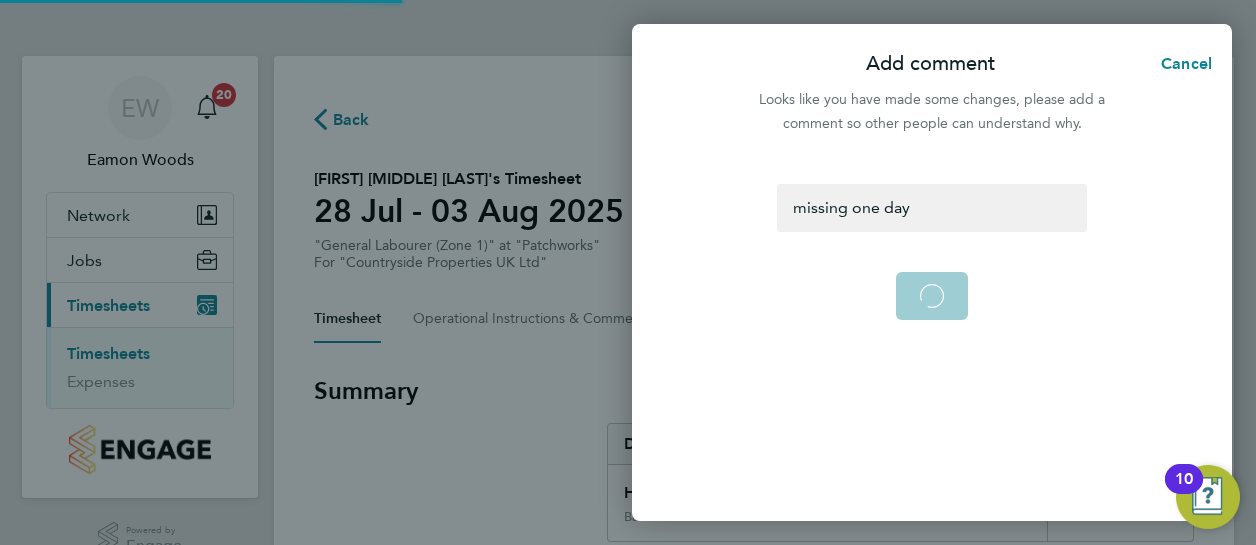 select on "0: null" 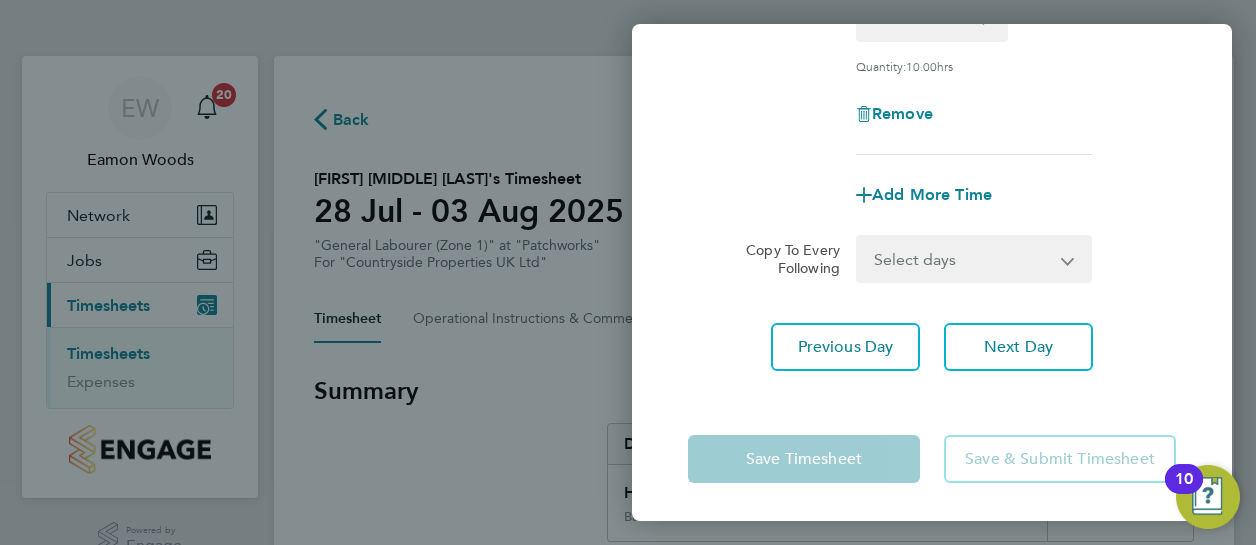 click on "Save Timesheet   Save & Submit Timesheet" 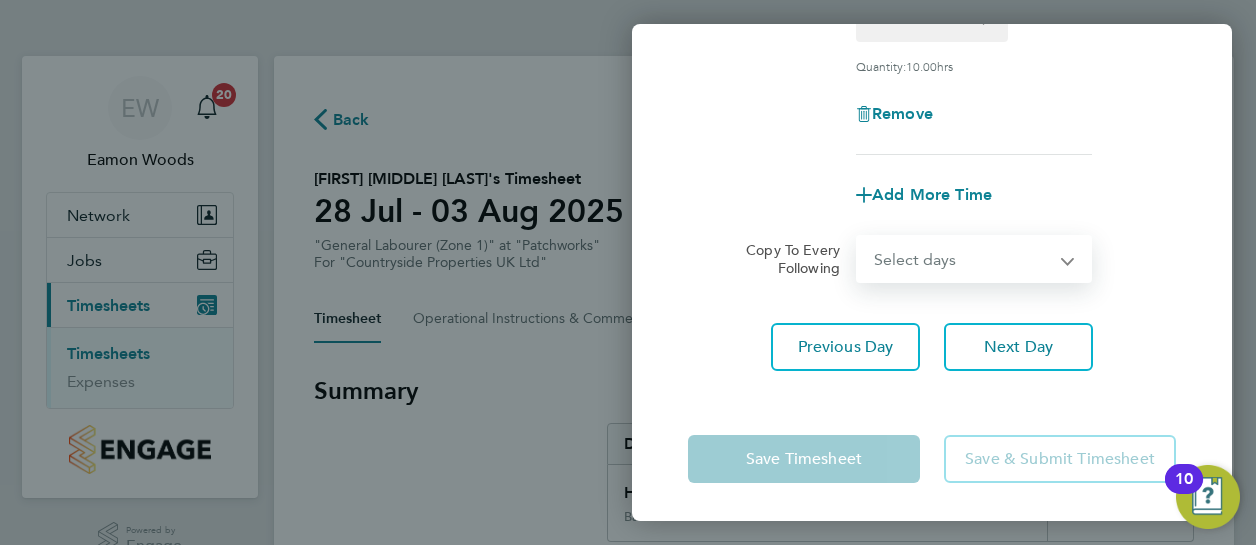 click on "Select days   Day   Wednesday   Thursday" at bounding box center (963, 259) 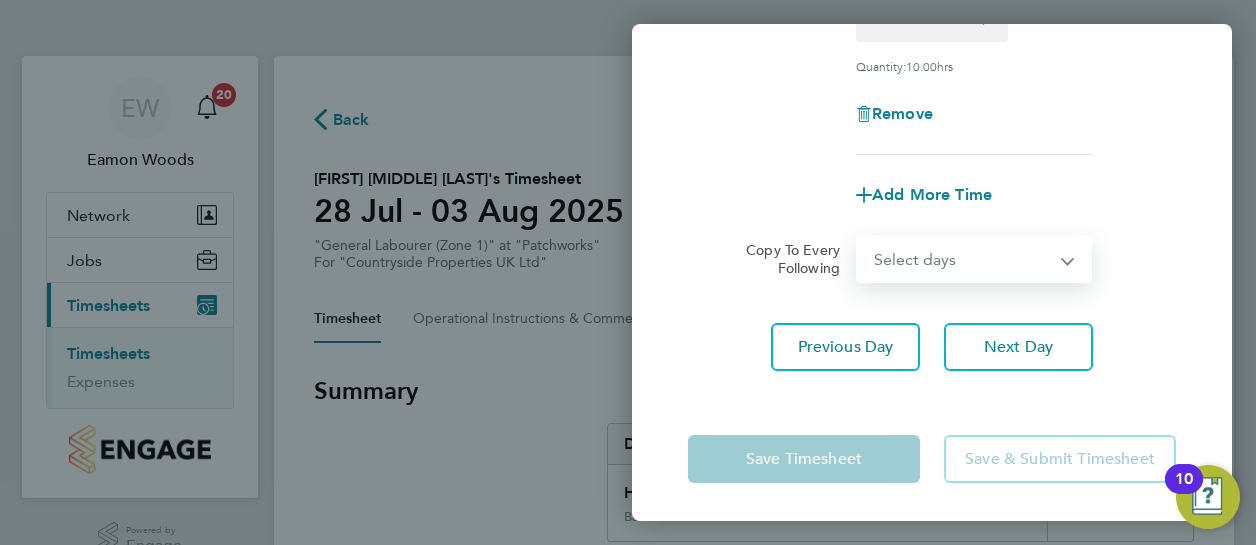 select on "WED" 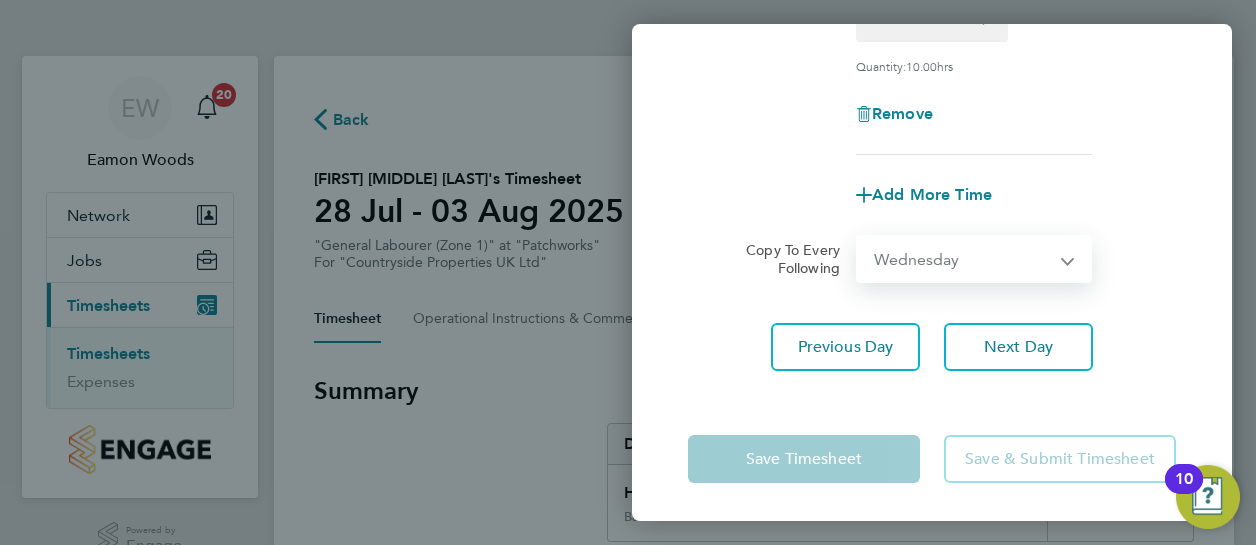 click on "Select days   Day   Wednesday   Thursday" at bounding box center [963, 259] 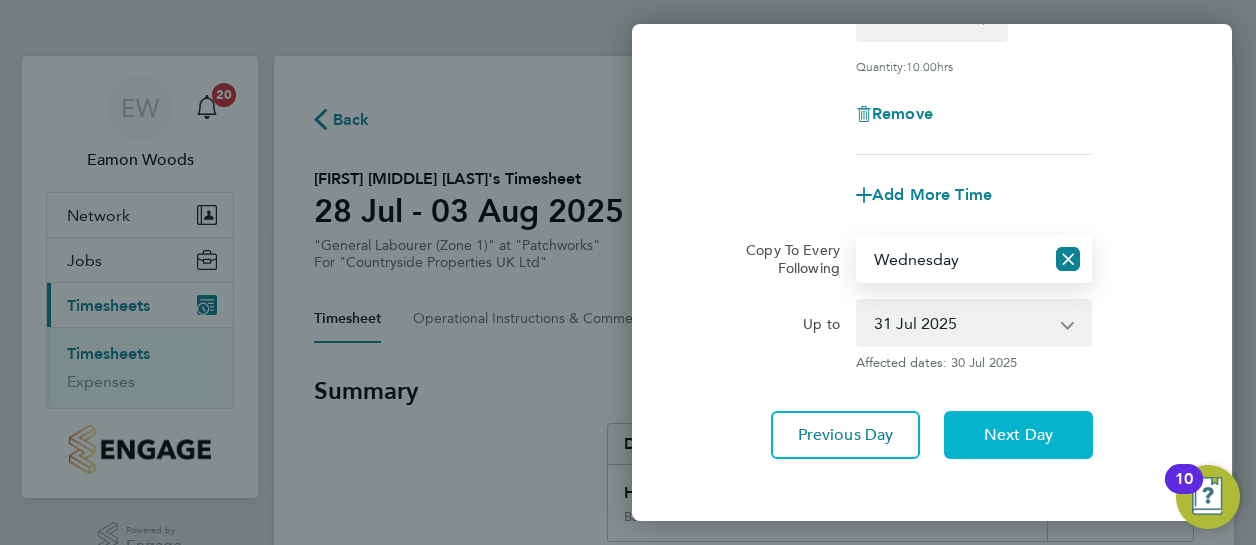 click on "Next Day" 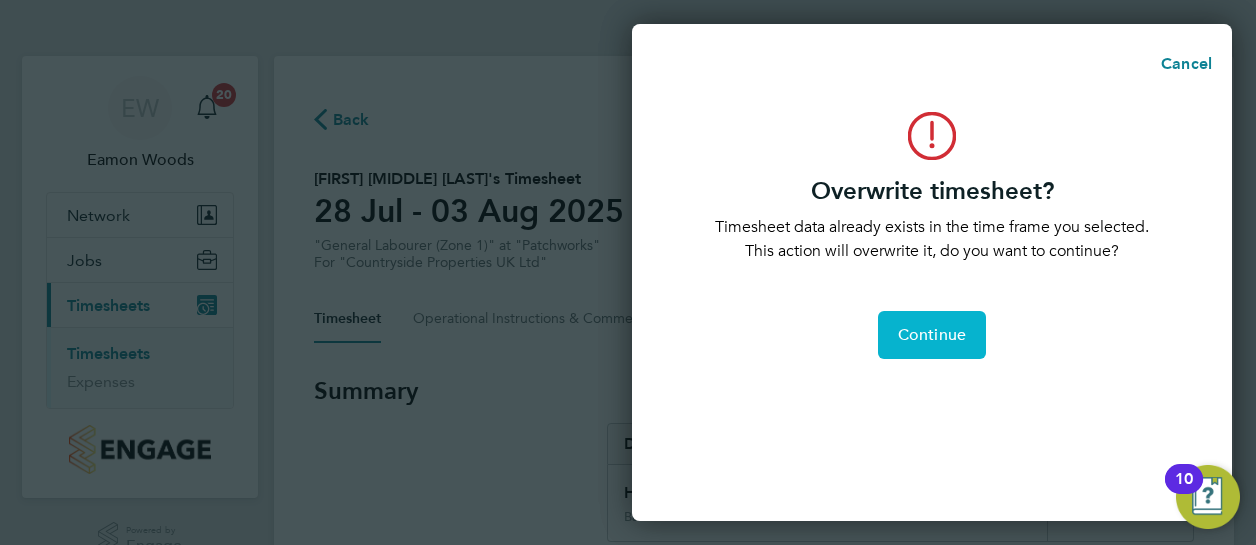 click on "Continue" 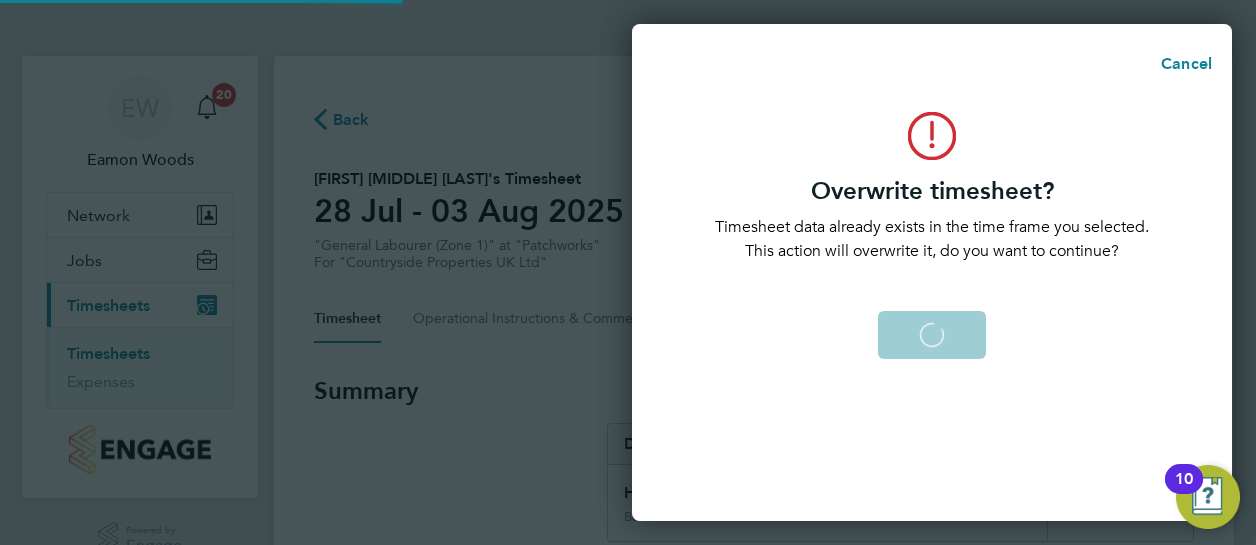 select on "0: null" 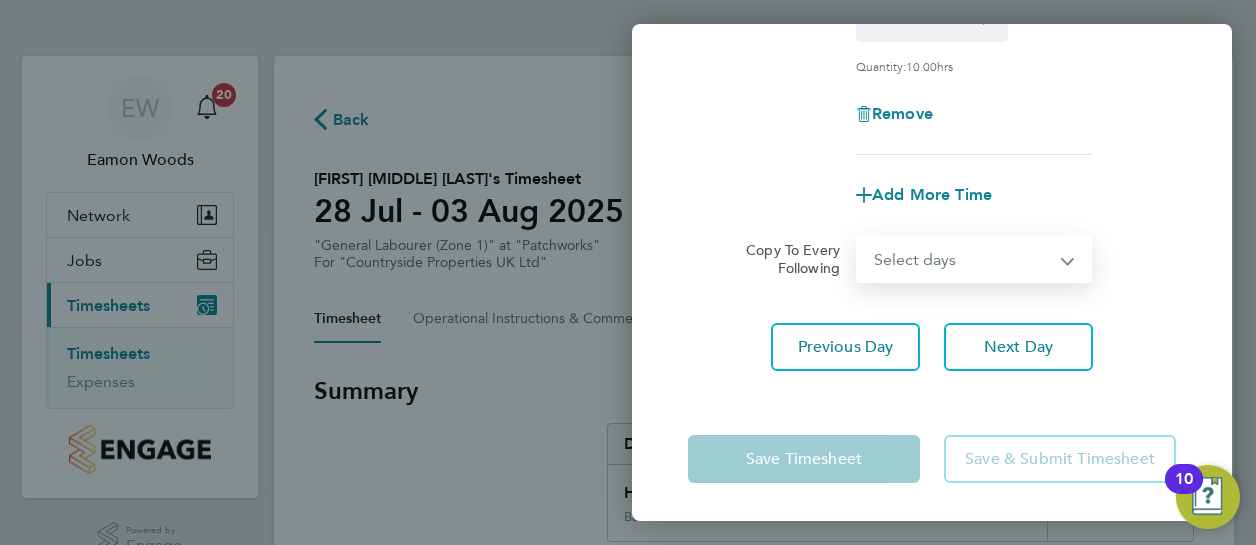 click on "Select days   Thursday" at bounding box center (963, 259) 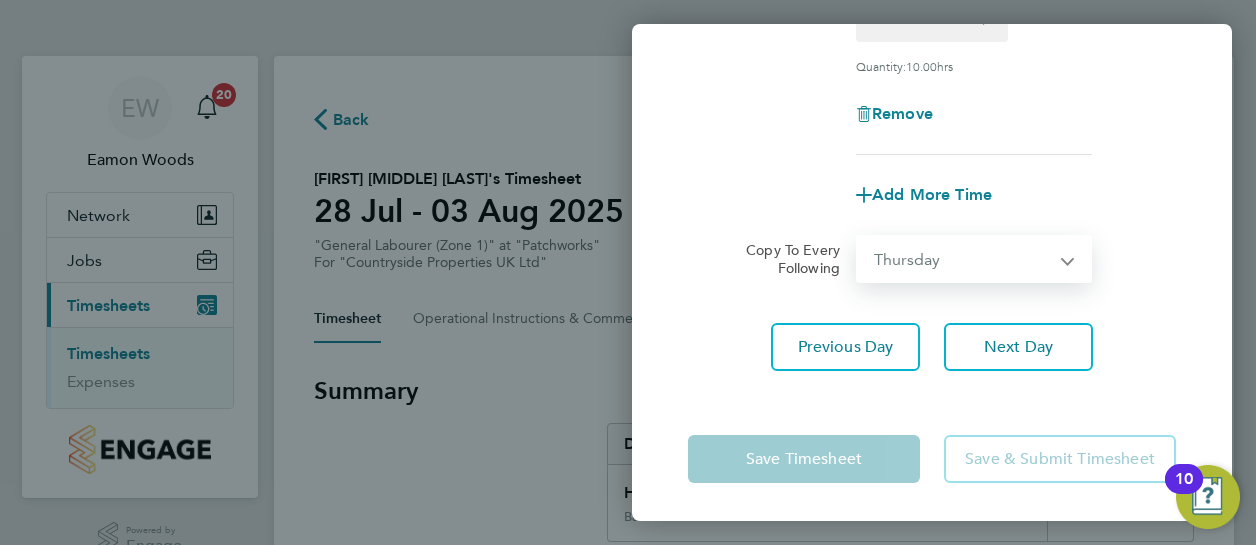 click on "Select days   Thursday" at bounding box center [963, 259] 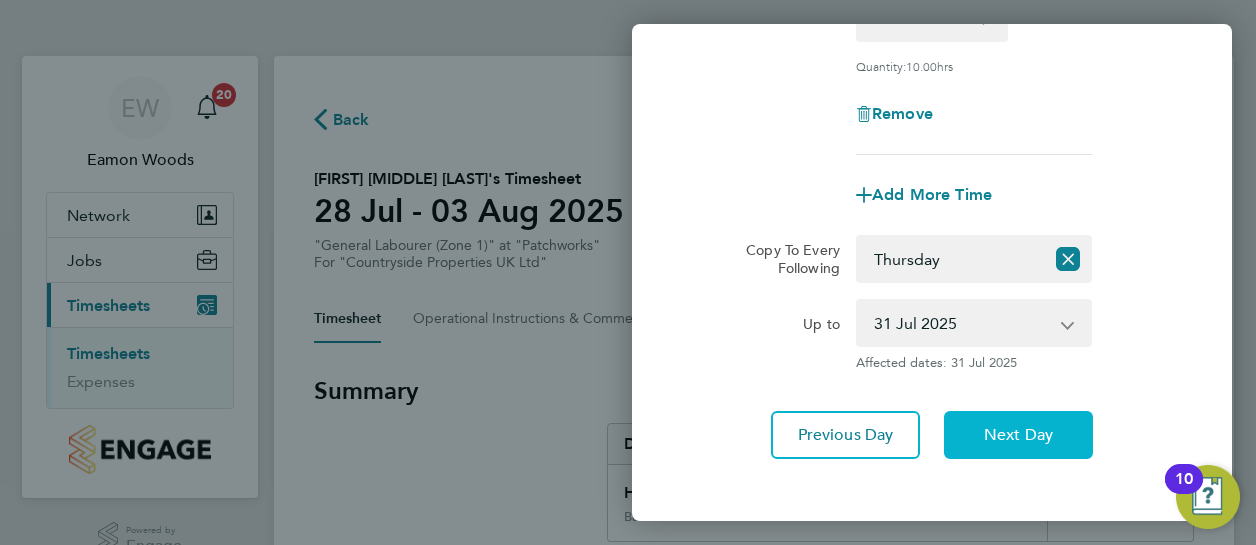 click on "Next Day" 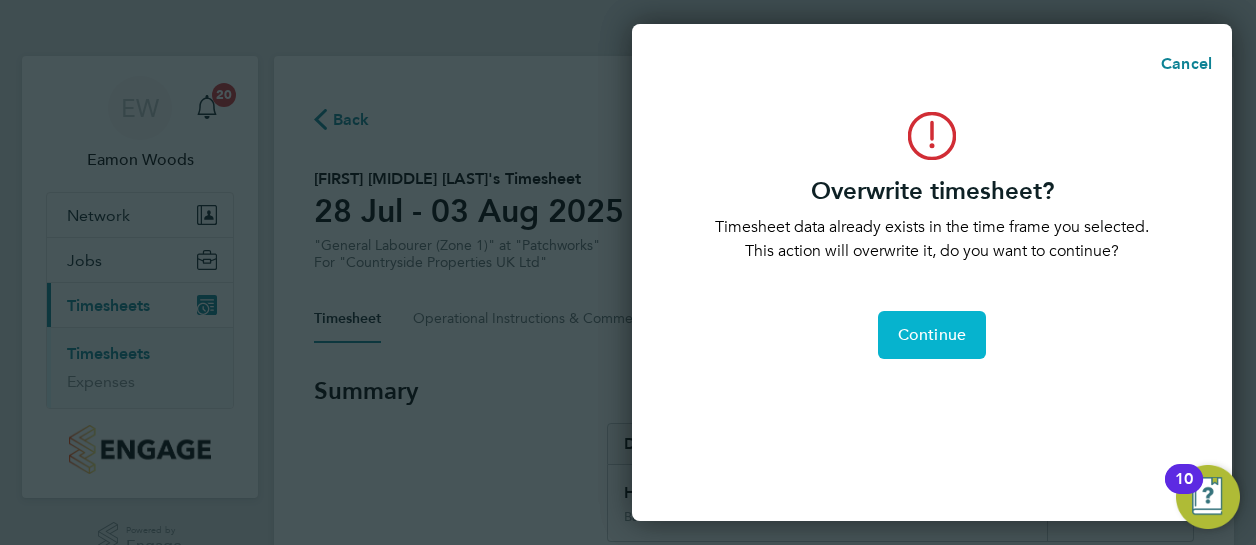 click on "Continue" 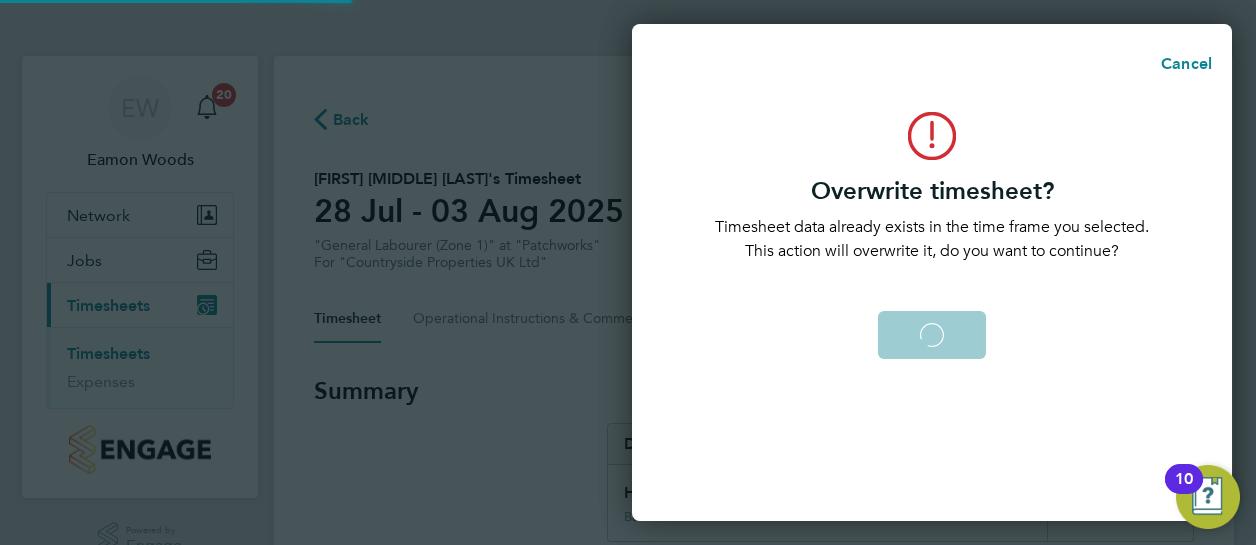 scroll, scrollTop: 310, scrollLeft: 0, axis: vertical 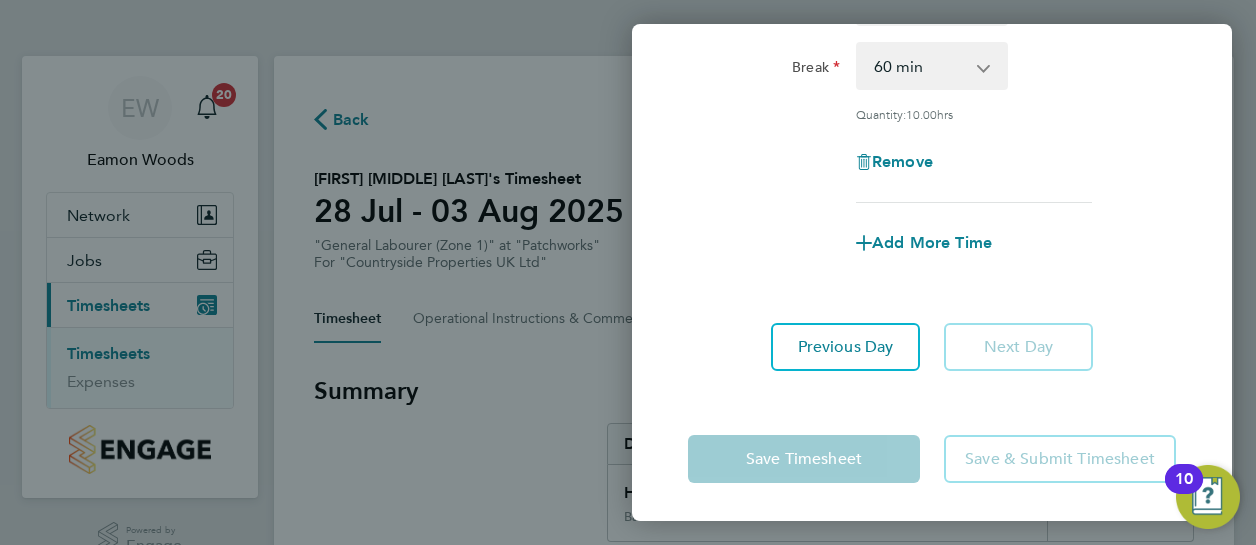 click on "Remove" 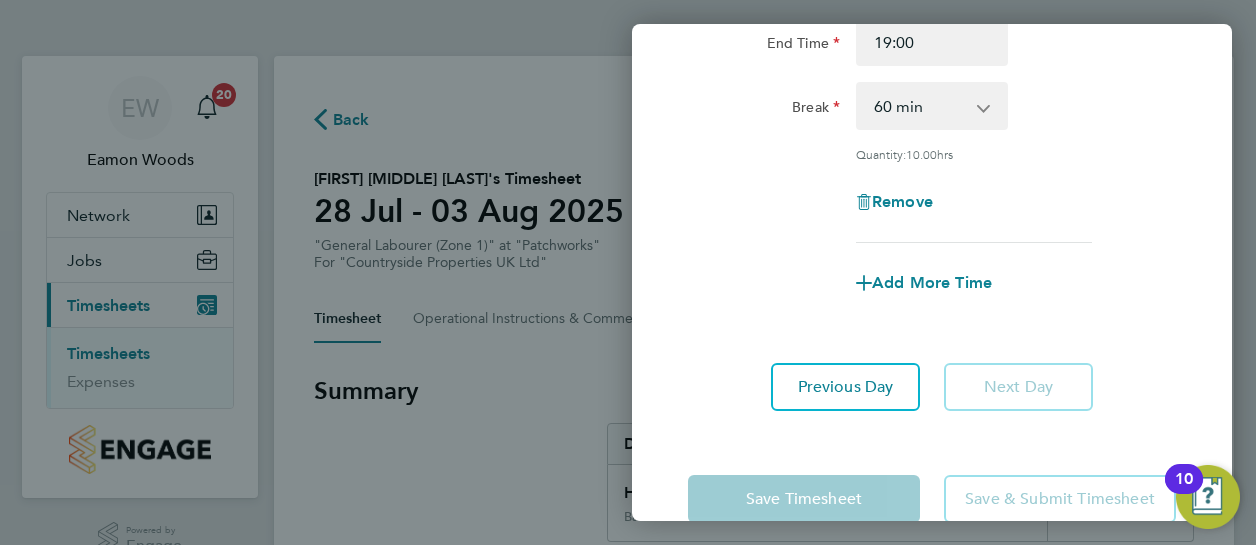 scroll, scrollTop: 310, scrollLeft: 0, axis: vertical 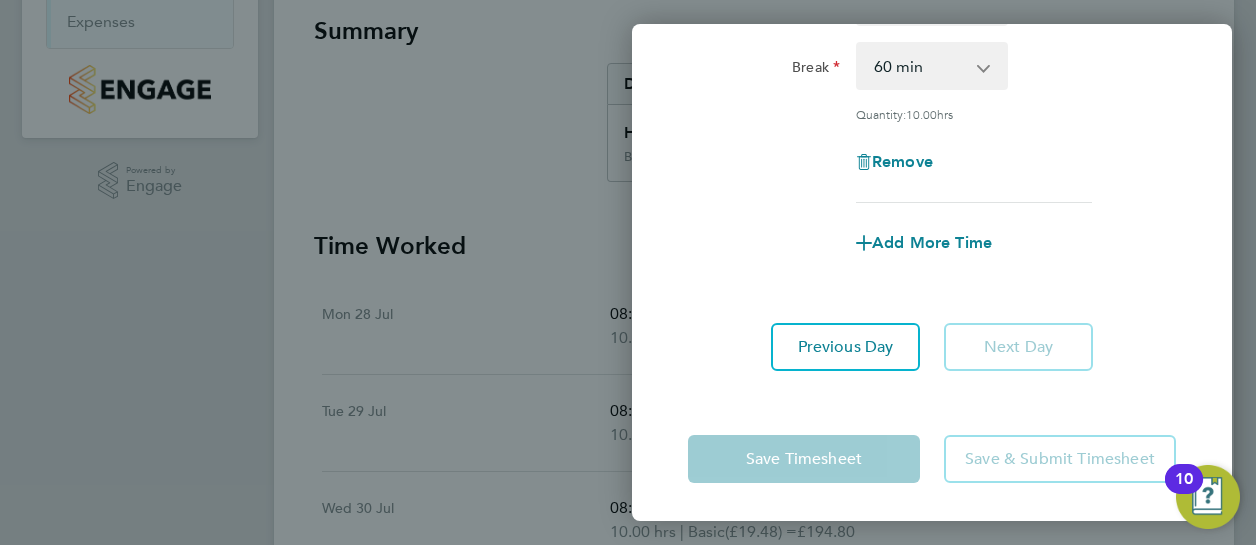 click on "Save Timesheet" 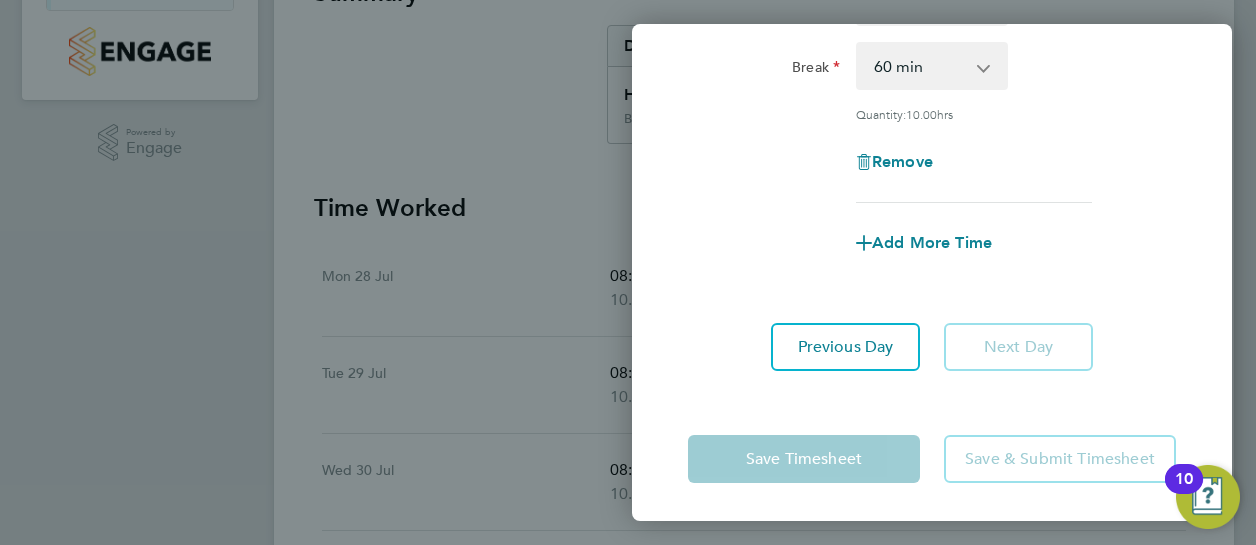scroll, scrollTop: 400, scrollLeft: 0, axis: vertical 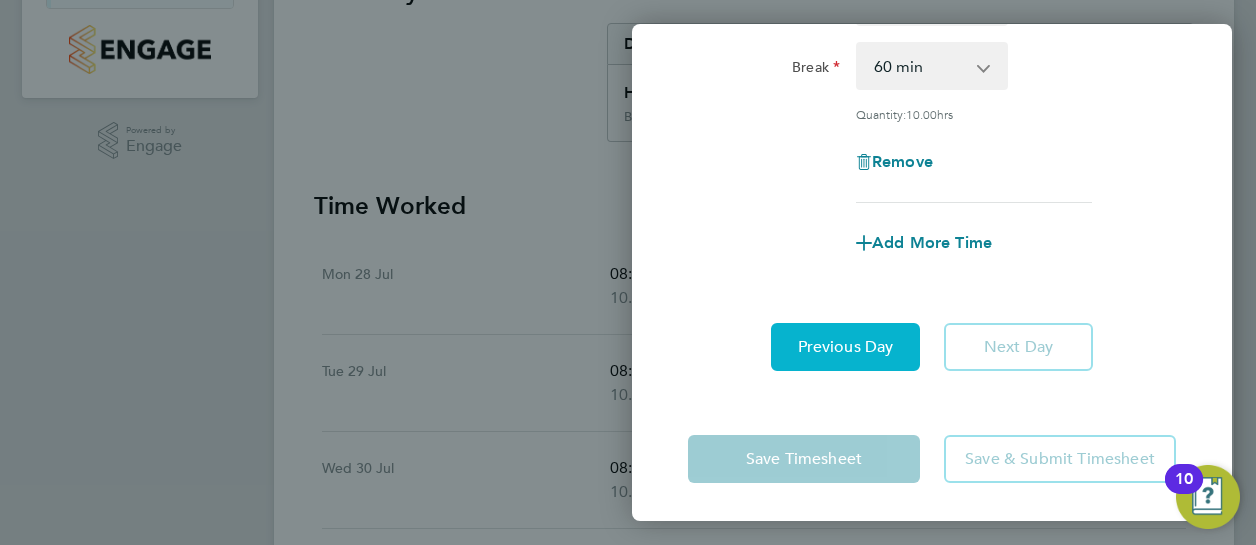 click on "Previous Day" 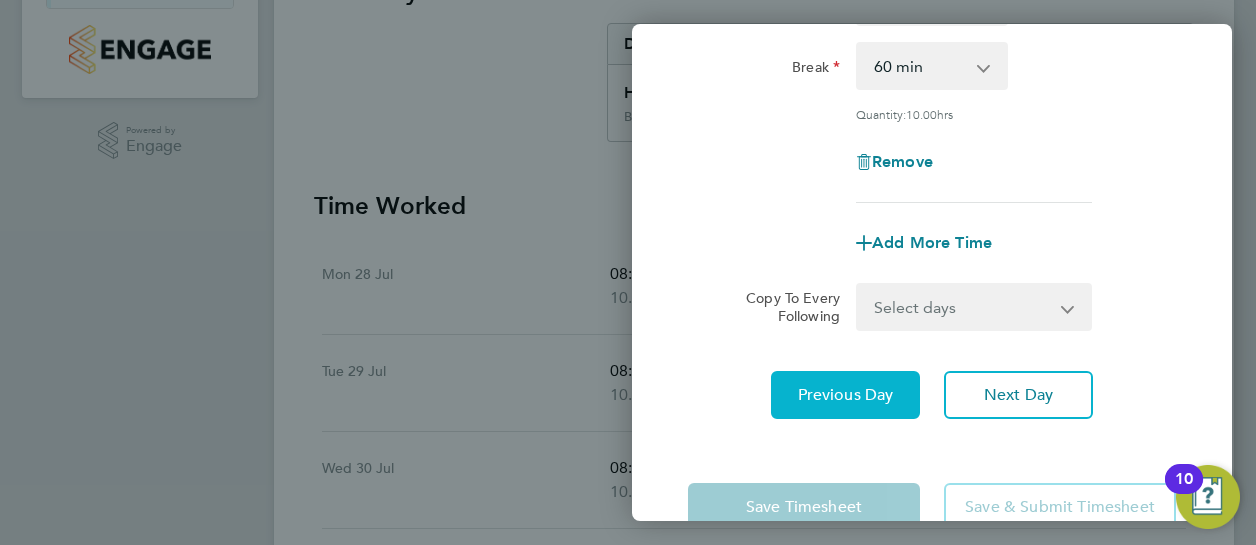 scroll, scrollTop: 0, scrollLeft: 0, axis: both 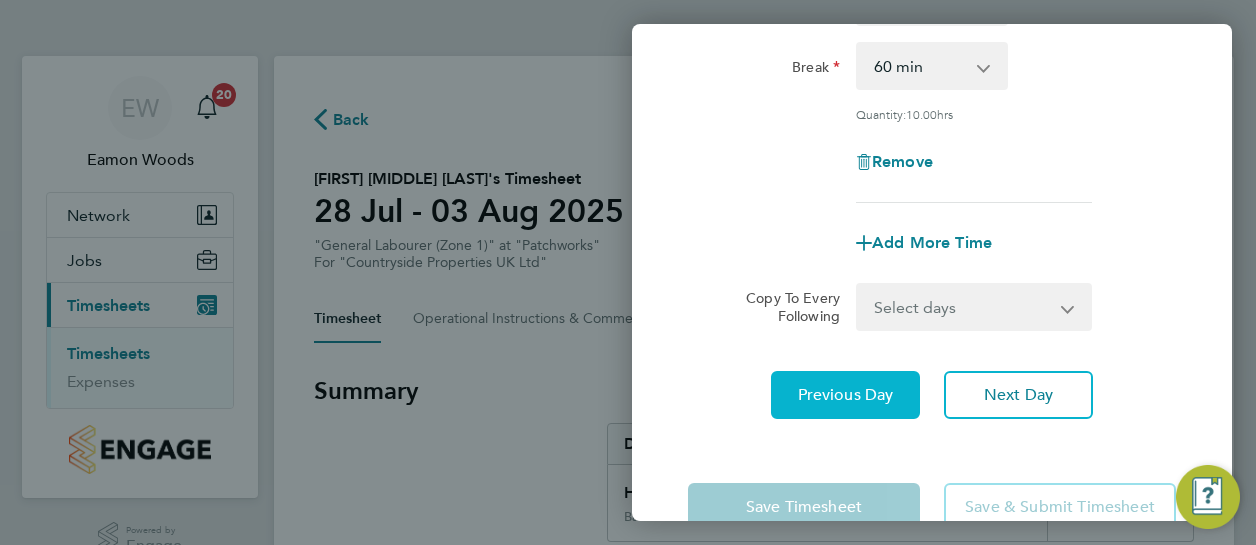 click on "Rate  Basic - 19.48
Start Time 08:00 End Time 19:00 Break  0 min   15 min   30 min   45 min   60 min   75 min   90 min
Quantity:  10.00  hrs
Remove
Add More Time  Copy To Every Following  Select days   Thursday
Previous Day   Next Day" 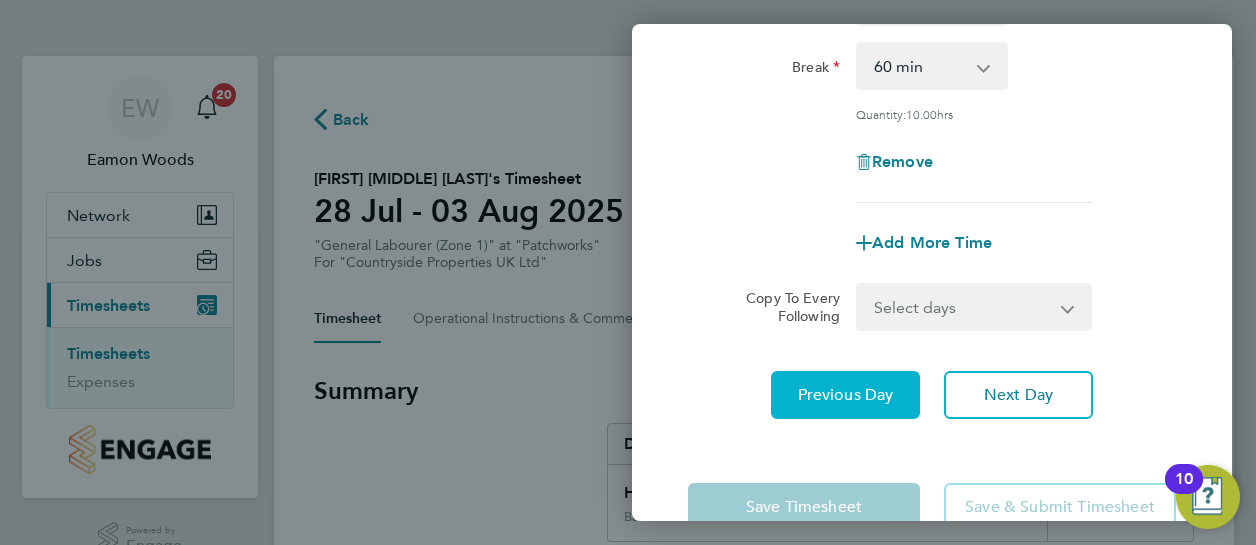 click on "Previous Day" 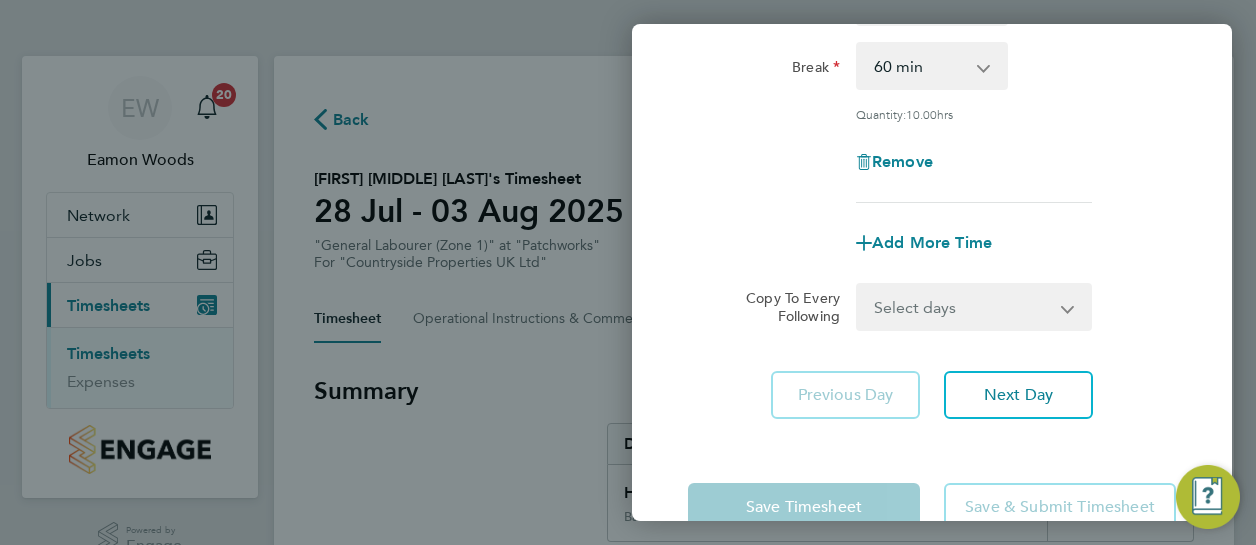 click on "Previous Day" 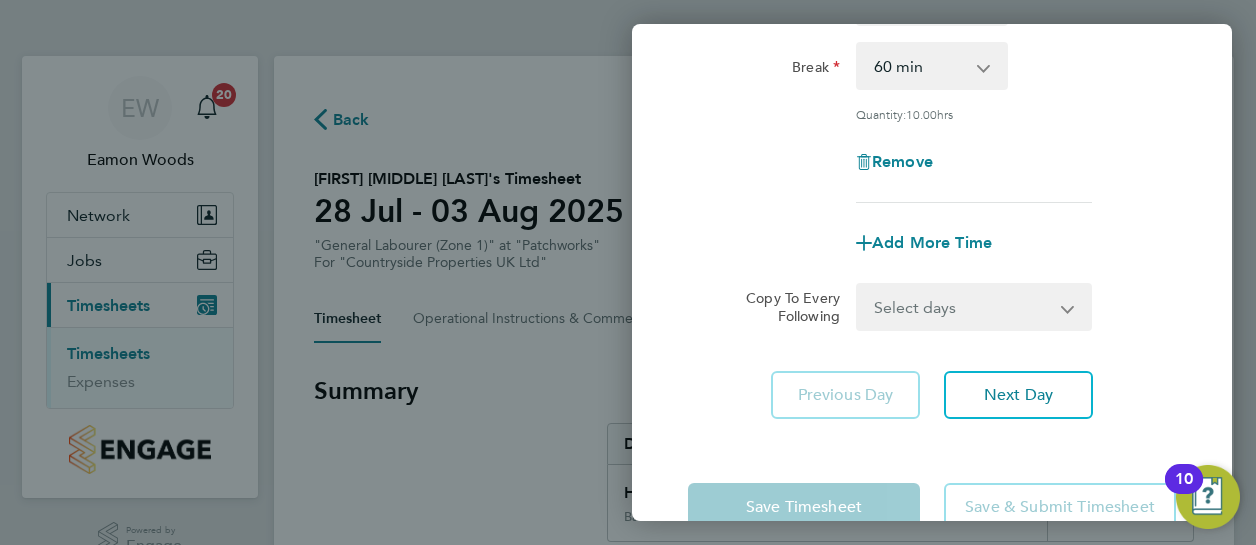 click on "Previous Day" 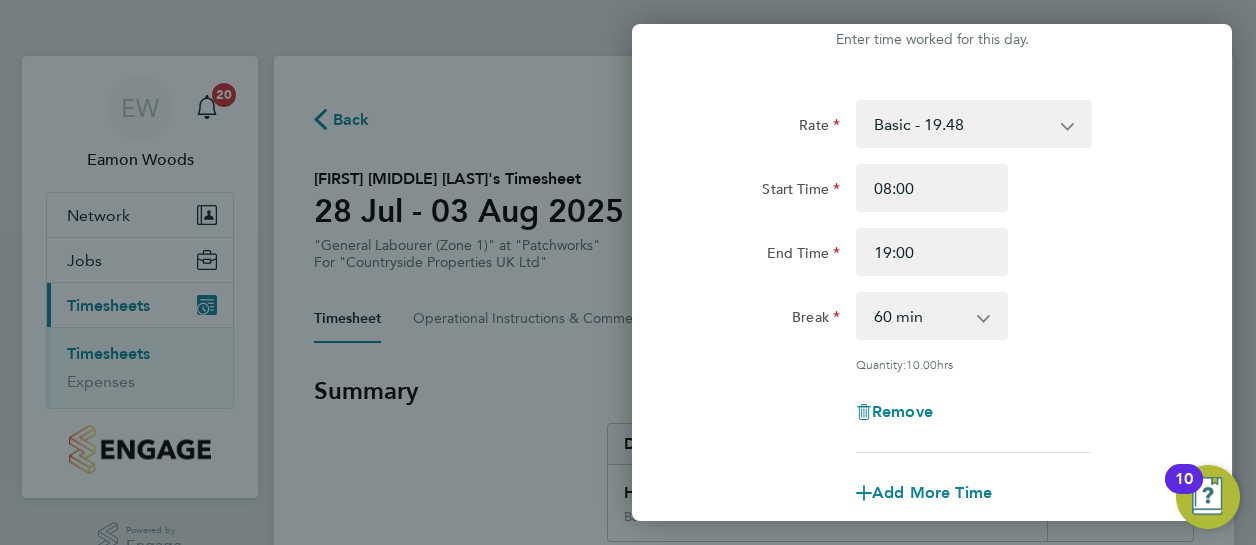 scroll, scrollTop: 0, scrollLeft: 0, axis: both 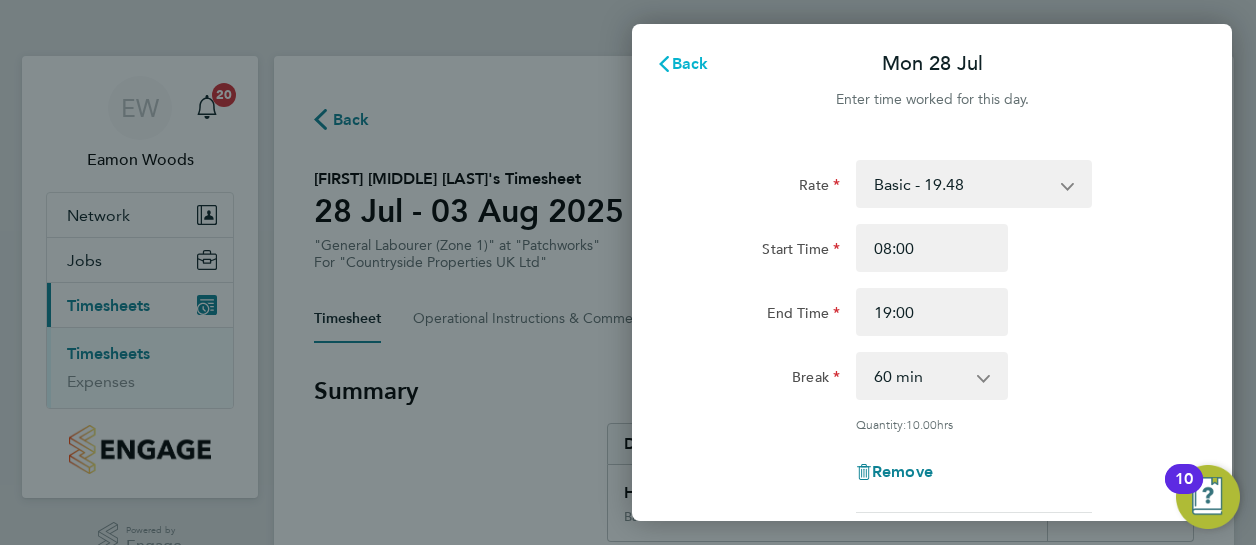 click on "Back" 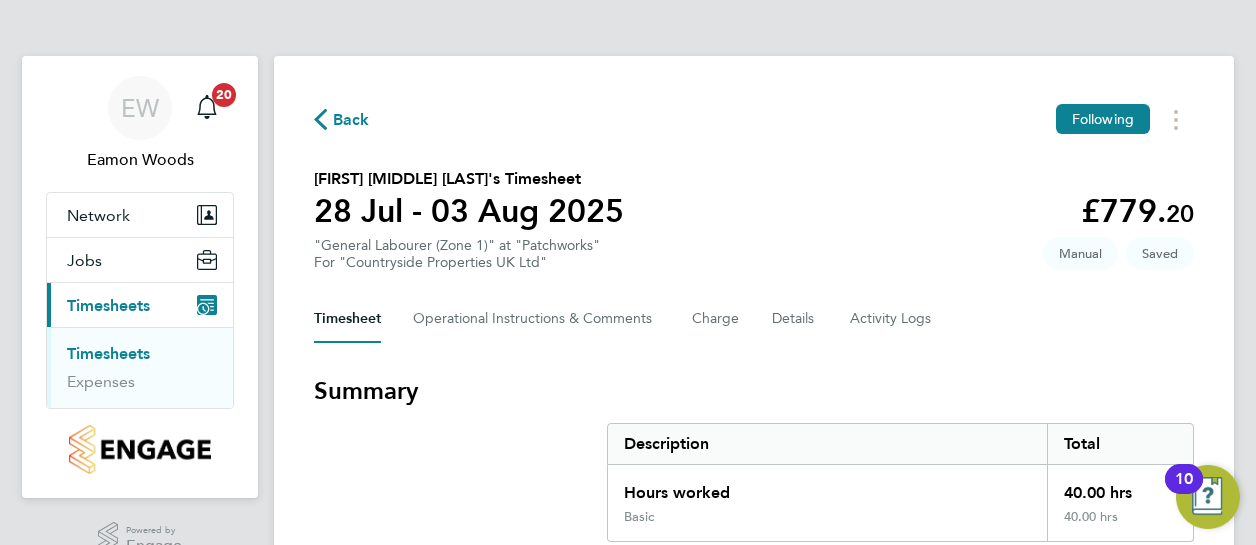 click on "Back  Following
Mario Anton Dave Serieux's Timesheet   28 Jul - 03 Aug 2025   £779. 20  "General Labourer (Zone 1)" at "Patchworks"  For "Countryside Properties UK Ltd"  Saved   Manual   Timesheet   Operational Instructions & Comments   Charge   Details   Activity Logs   Summary   Description   Total   Hours worked   40.00 hrs   Basic   40.00 hrs   Time Worked   Mon 28 Jul   08:00 to 19:00   |   60 min   10.00 hrs   |   Basic   (£19.48) =   £194.80   Edit   Tue 29 Jul   08:00 to 19:00   |   60 min   10.00 hrs   |   Basic   (£19.48) =   £194.80   Edit   Wed 30 Jul   08:00 to 19:00   |   60 min   10.00 hrs   |   Basic   (£19.48) =   £194.80   Edit   Thu 31 Jul   08:00 to 19:00   |   60 min   10.00 hrs   |   Basic   (£19.48) =   £194.80   Edit   Submit For Approval   Reject Timesheet" 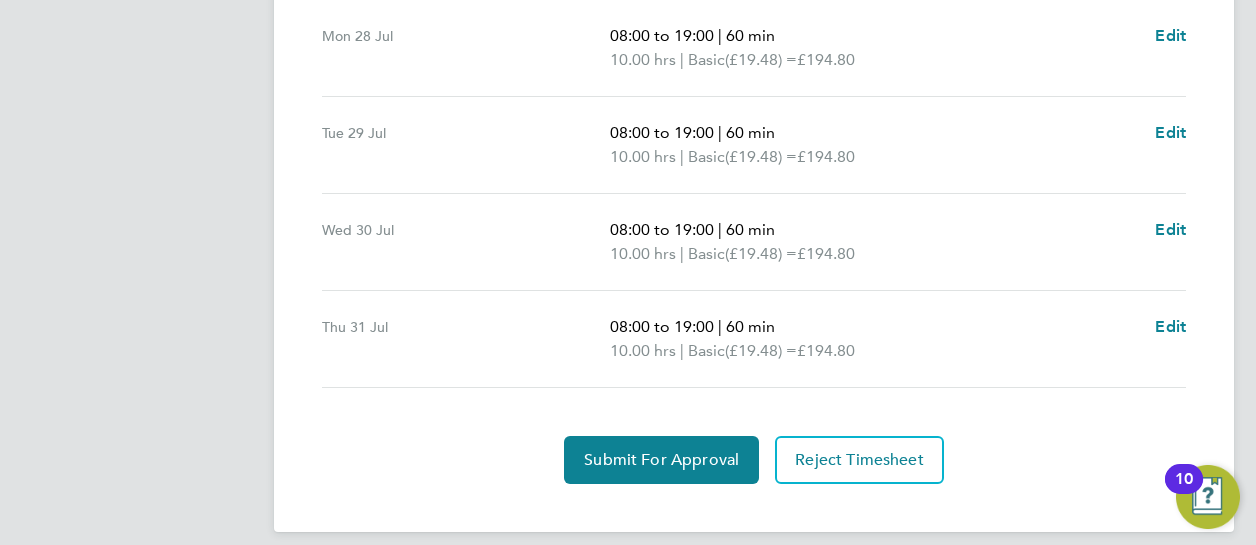 scroll, scrollTop: 640, scrollLeft: 0, axis: vertical 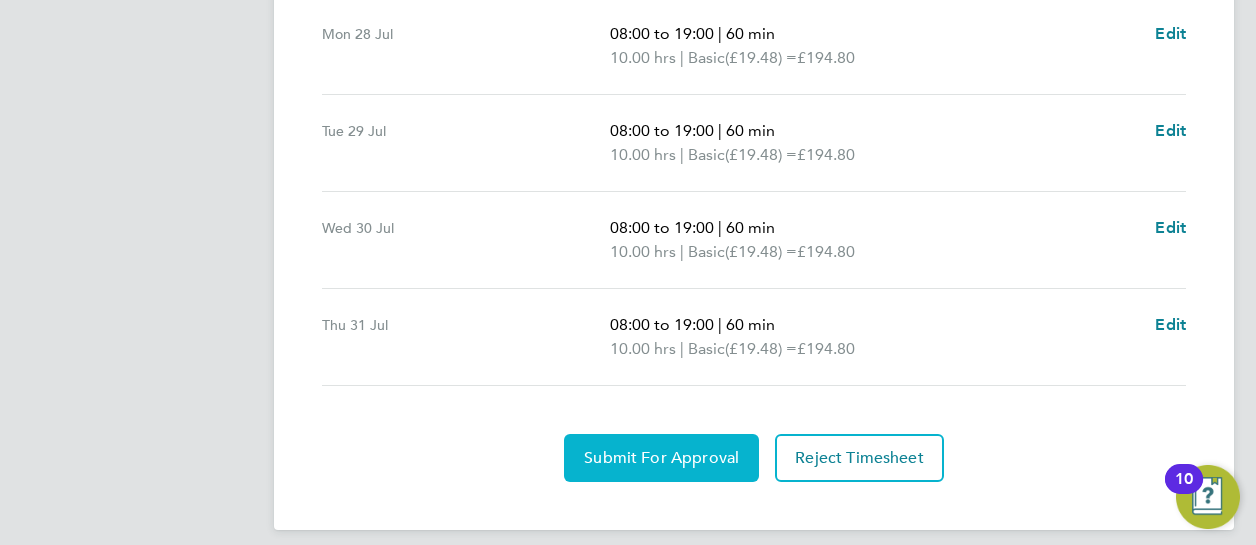 click on "Submit For Approval" 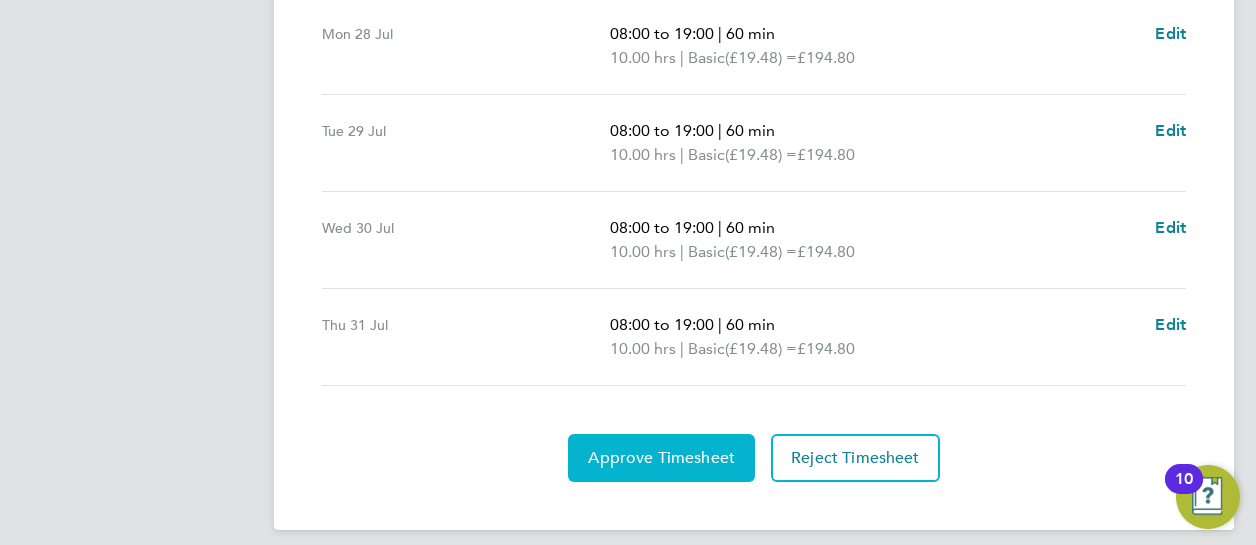 click on "Approve Timesheet" 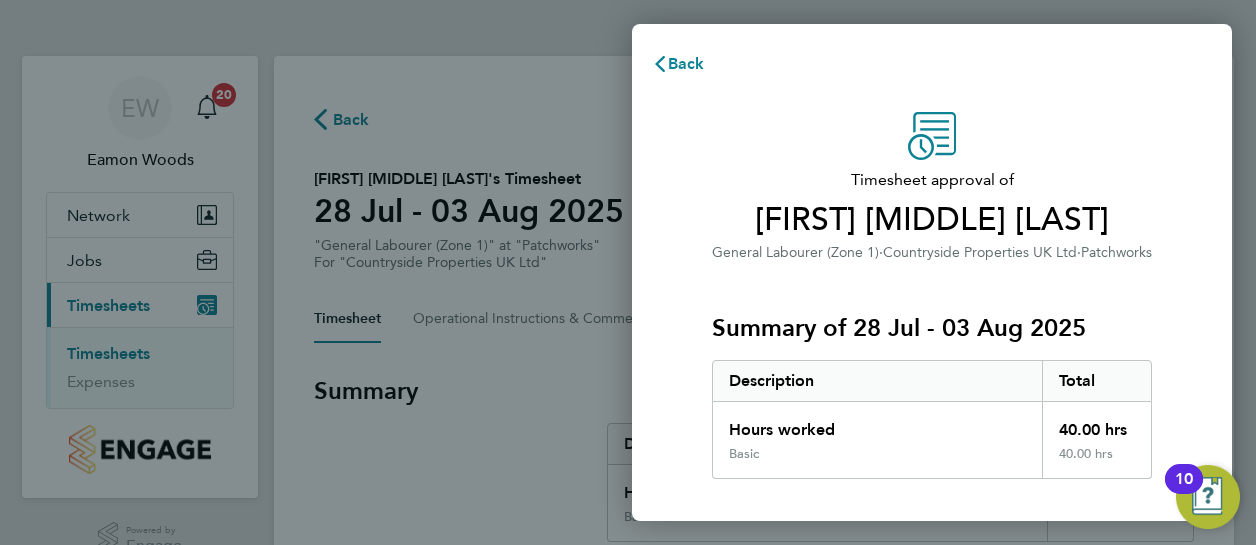 scroll, scrollTop: 0, scrollLeft: 0, axis: both 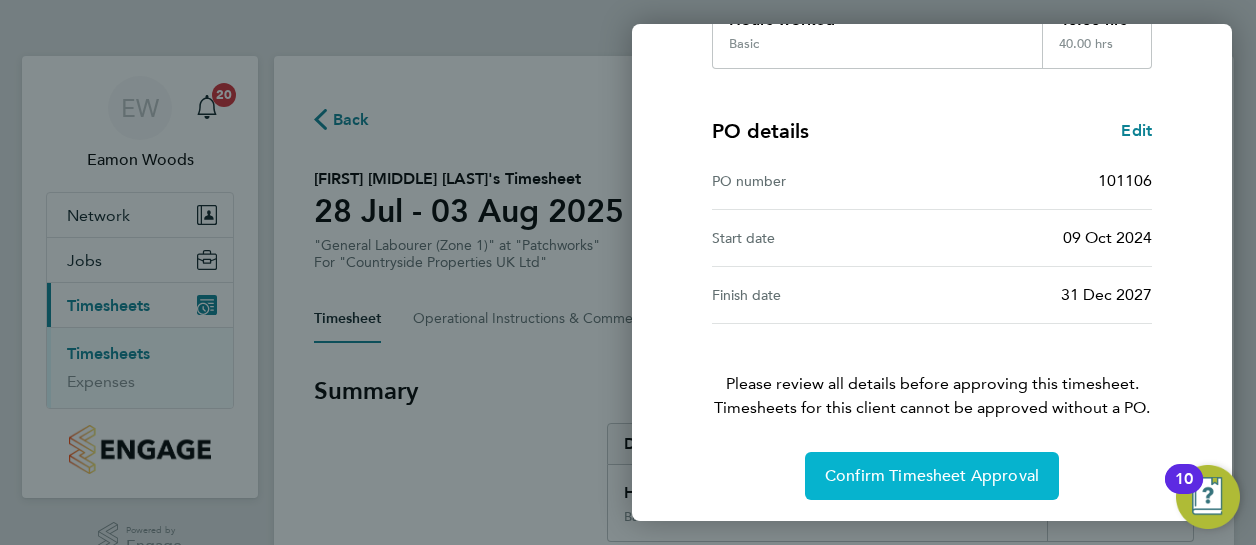 click on "Confirm Timesheet Approval" 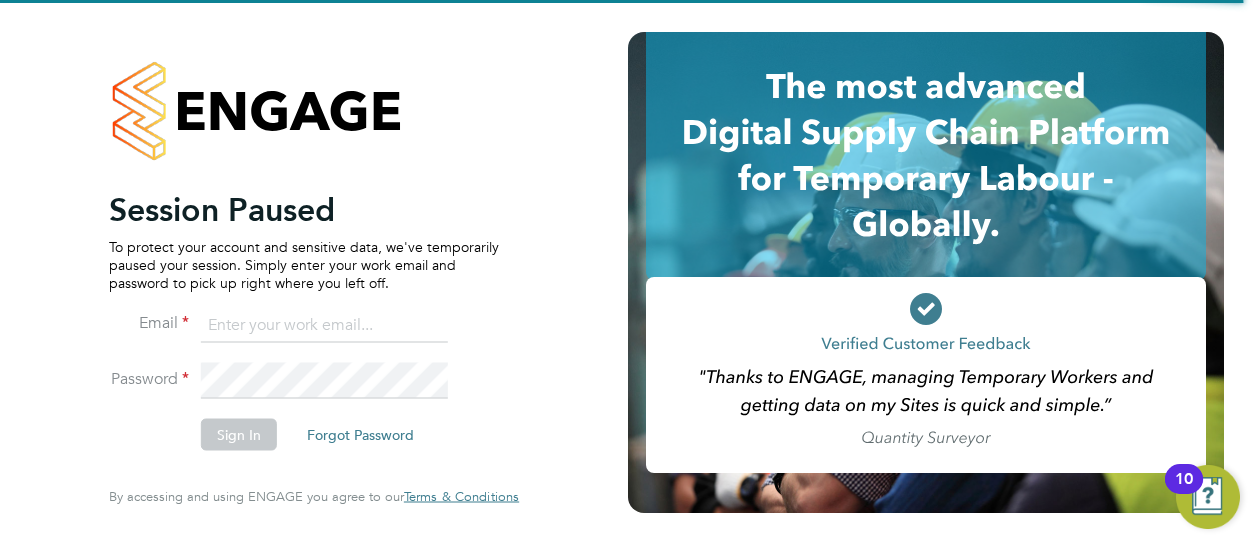 type on "[EMAIL]" 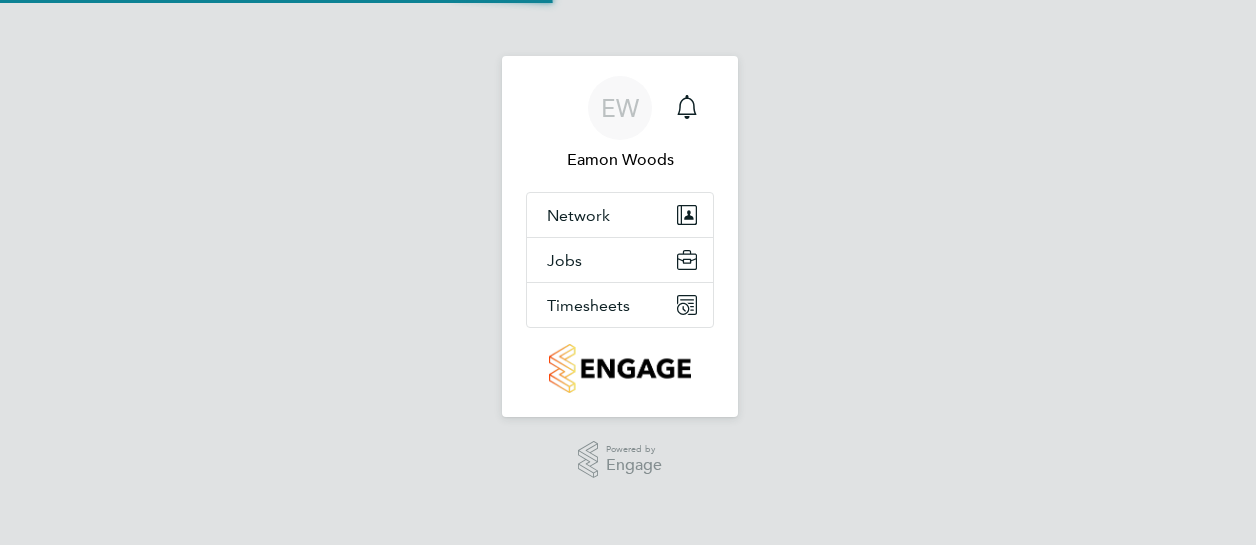 scroll, scrollTop: 0, scrollLeft: 0, axis: both 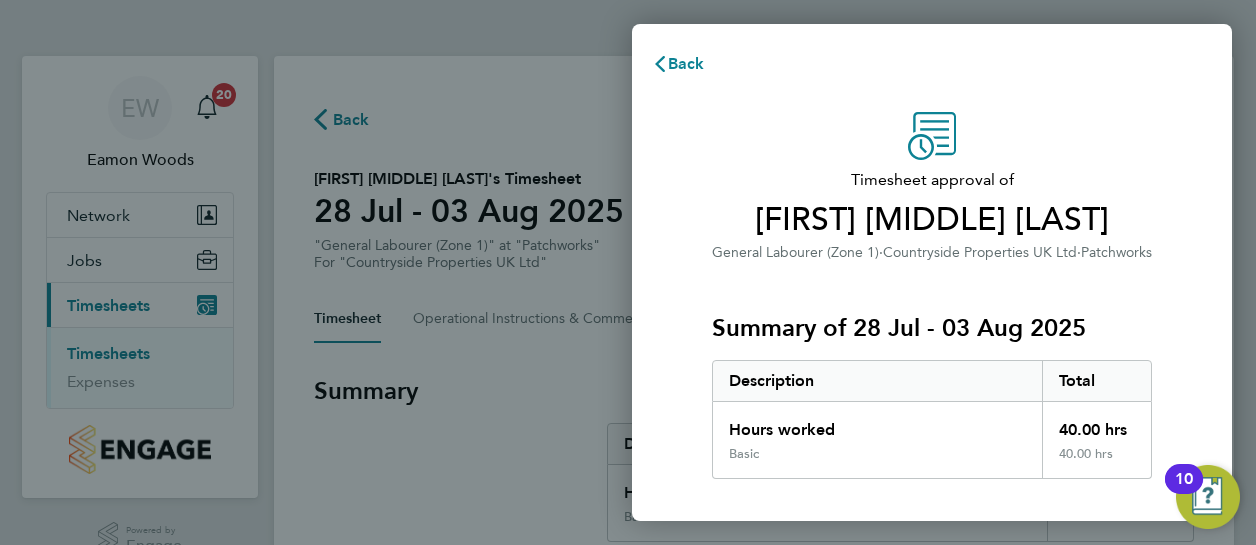 click on "Timesheet approval of   [FIRST] [MIDDLE] [LAST]   General Labourer (Zone 1)   ·   Countryside Properties UK Ltd   ·   Patchworks   Summary of 28 Jul - 03 Aug 2025   Description   Total   Hours worked   40.00 hrs   Basic   40.00 hrs  PO details  Edit   PO number   101106   Start date   09 Oct 2024   Finish date   31 Dec 2027   Please review all details before approving this timesheet.   Timesheets for this client cannot be approved without a PO.   Confirm Timesheet Approval" 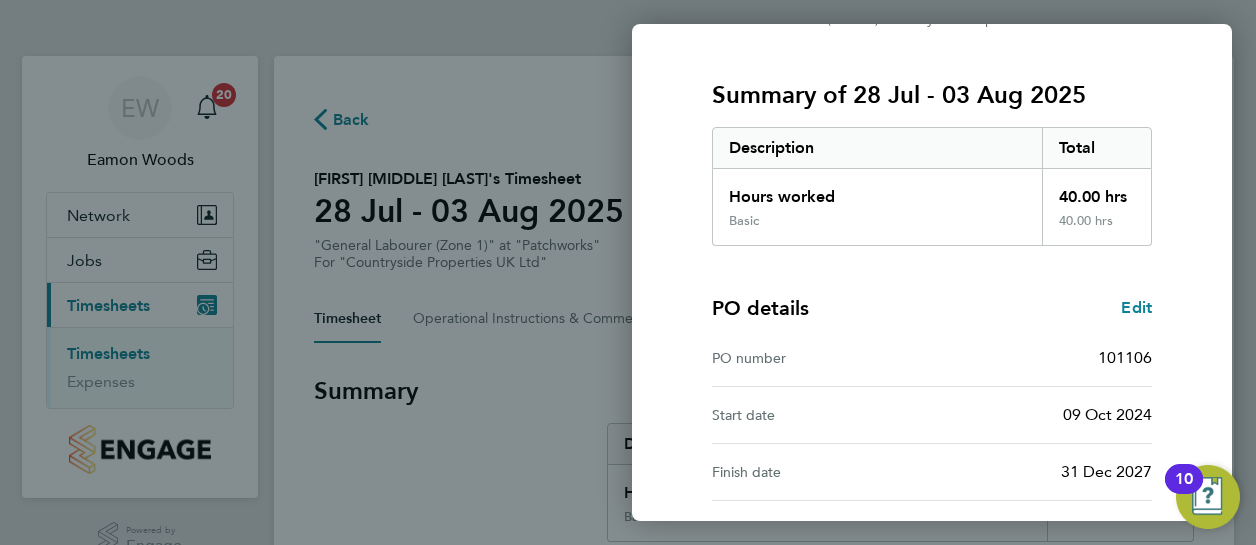 scroll, scrollTop: 410, scrollLeft: 0, axis: vertical 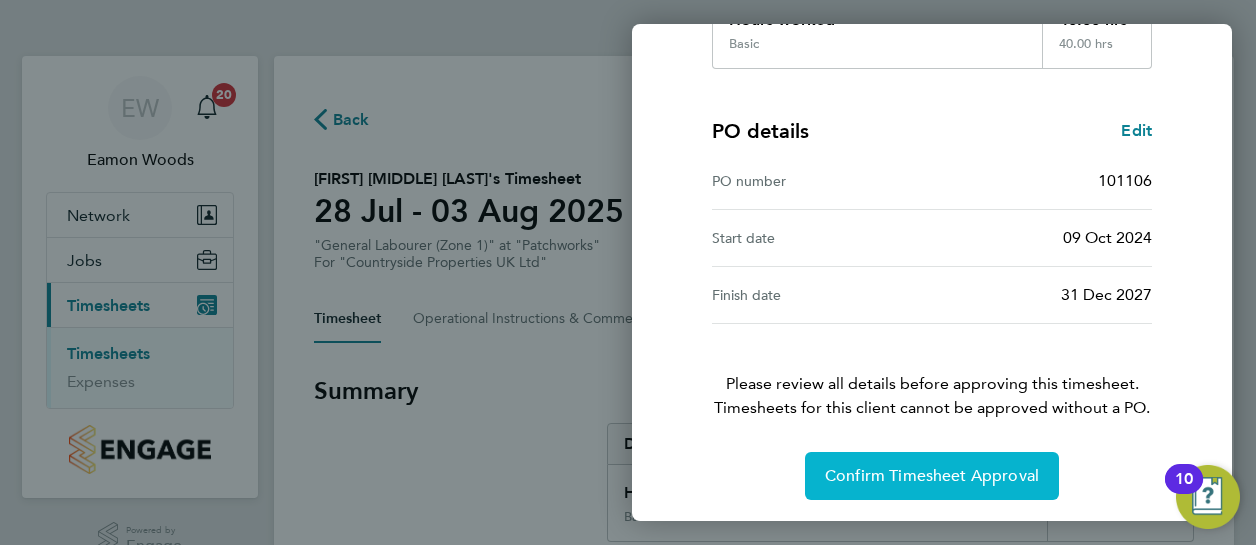click on "Confirm Timesheet Approval" 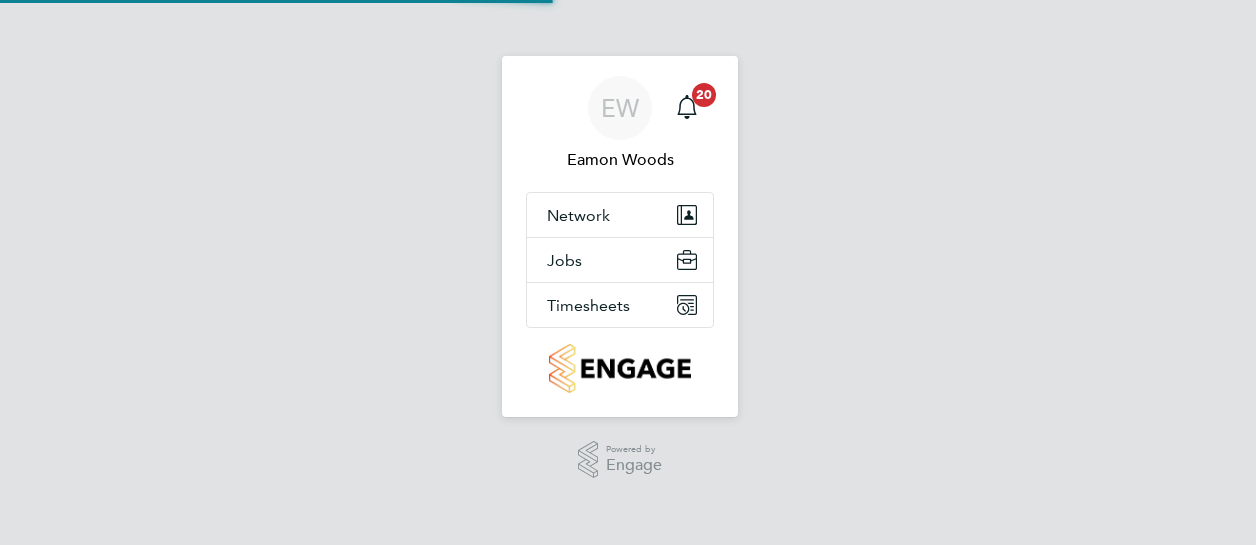 scroll, scrollTop: 0, scrollLeft: 0, axis: both 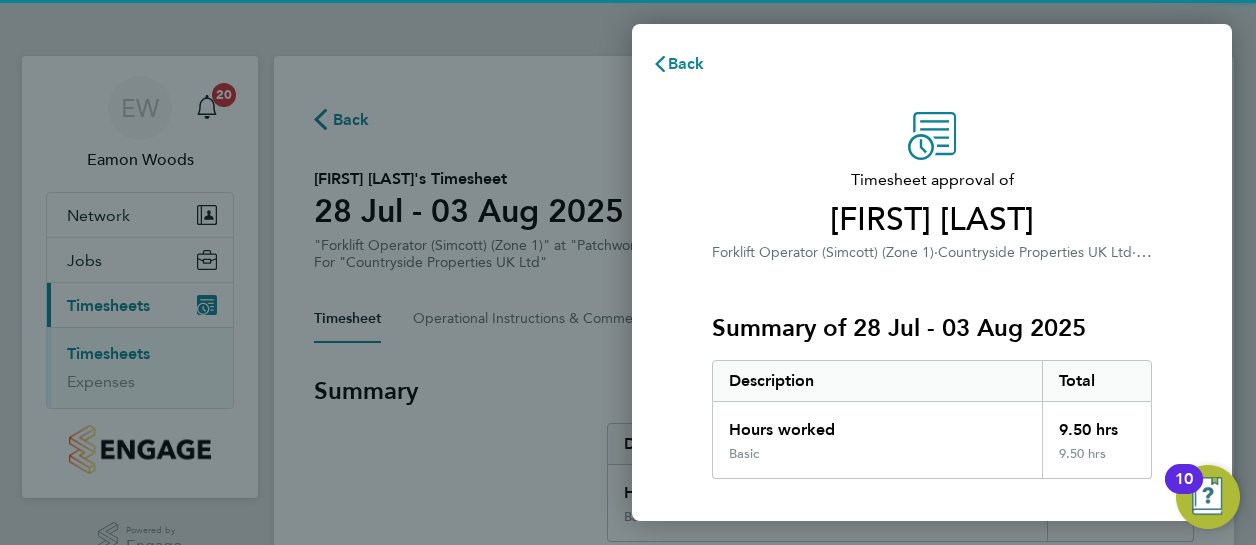 click on "Timesheet approval of   Alin Barbieru   Forklift Operator (Simcott) (Zone 1)   ·   Countryside Properties UK Ltd   ·   Patchworks   Summary of 28 Jul - 03 Aug 2025   Description   Total   Hours worked   9.50 hrs   Basic    9.50 hrs  PO details  Edit   PO number   101106   Start date   09 Oct 2024   Finish date   31 Dec 2027   Please review all details before approving this timesheet.   Timesheets for this client cannot be approved without a PO.   Confirm Timesheet Approval" 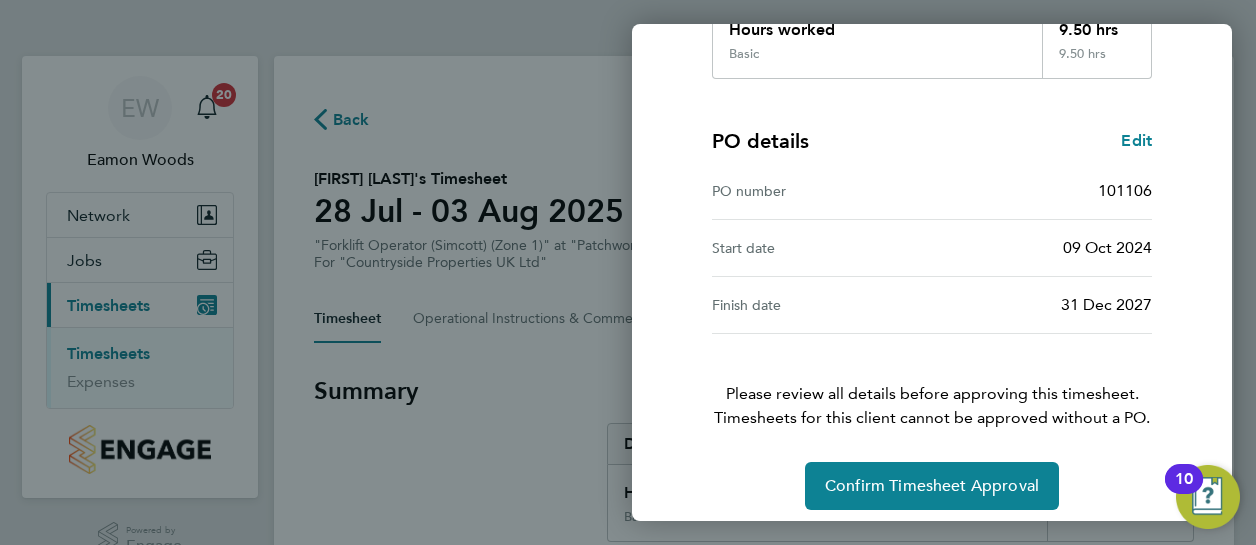 scroll, scrollTop: 410, scrollLeft: 0, axis: vertical 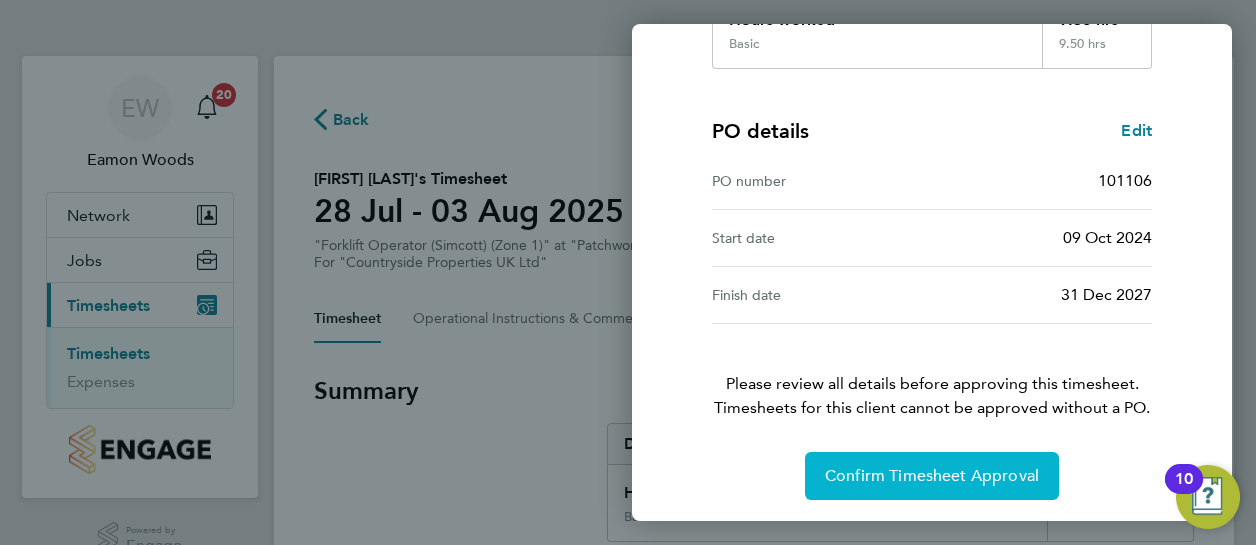 click on "Confirm Timesheet Approval" 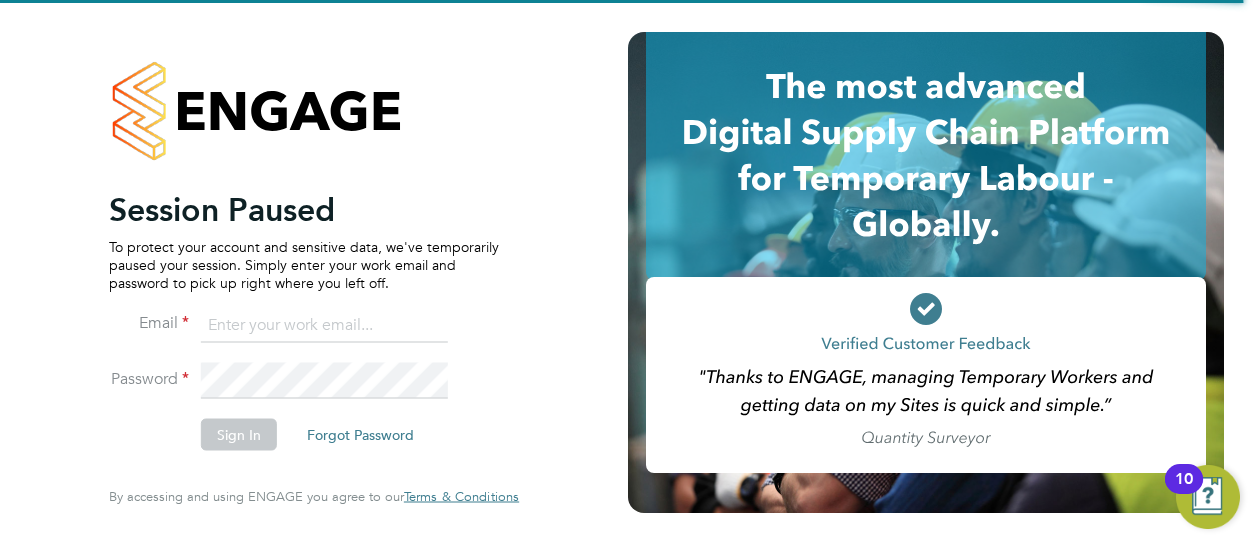 type on "[EMAIL]" 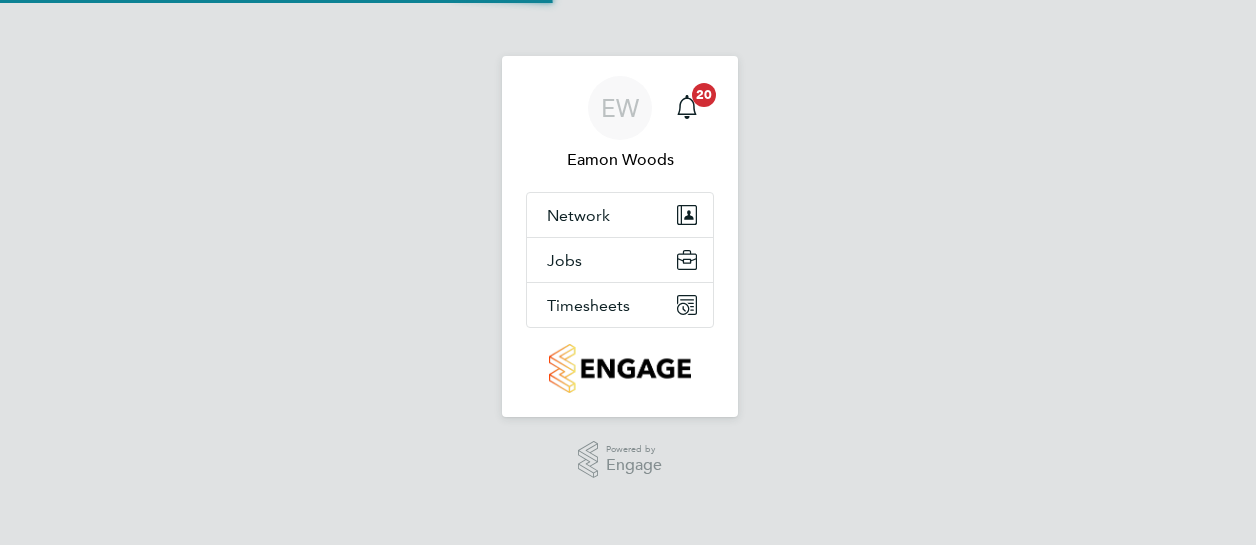 scroll, scrollTop: 0, scrollLeft: 0, axis: both 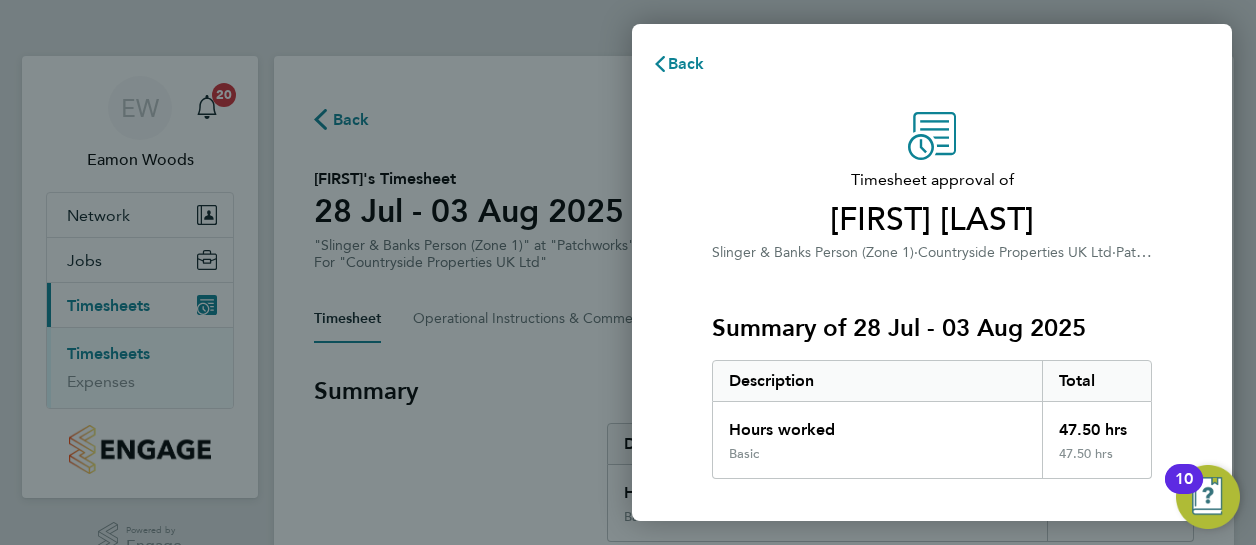 click on "Timesheet approval of [FIRST] [LAST] [LAST] & Banks Person (Zone 1) · Countryside Properties UK Ltd · Patchworks Summary of 28 Jul - 03 Aug 2025 Description Total Hours worked 47.50 hrs Basic 47.50 hrs PO details Edit PO number 101106 Start date 09 Oct 2024 Finish date 31 Dec 2027 Please review all details before approving this timesheet. Timesheets for this client cannot be approved without a PO. Confirm Timesheet Approval" 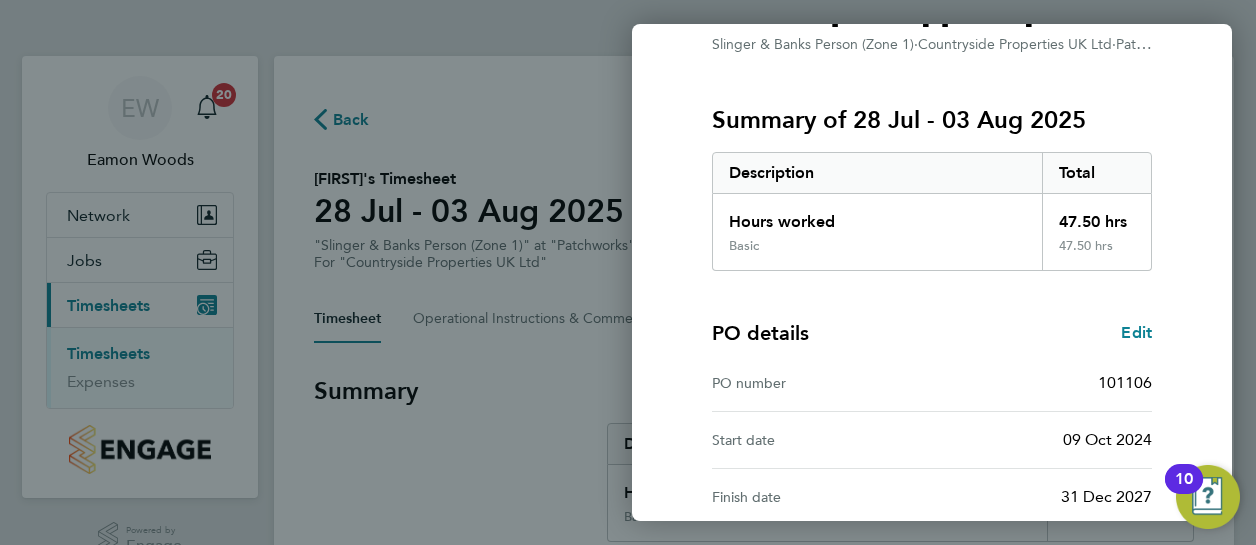 scroll, scrollTop: 410, scrollLeft: 0, axis: vertical 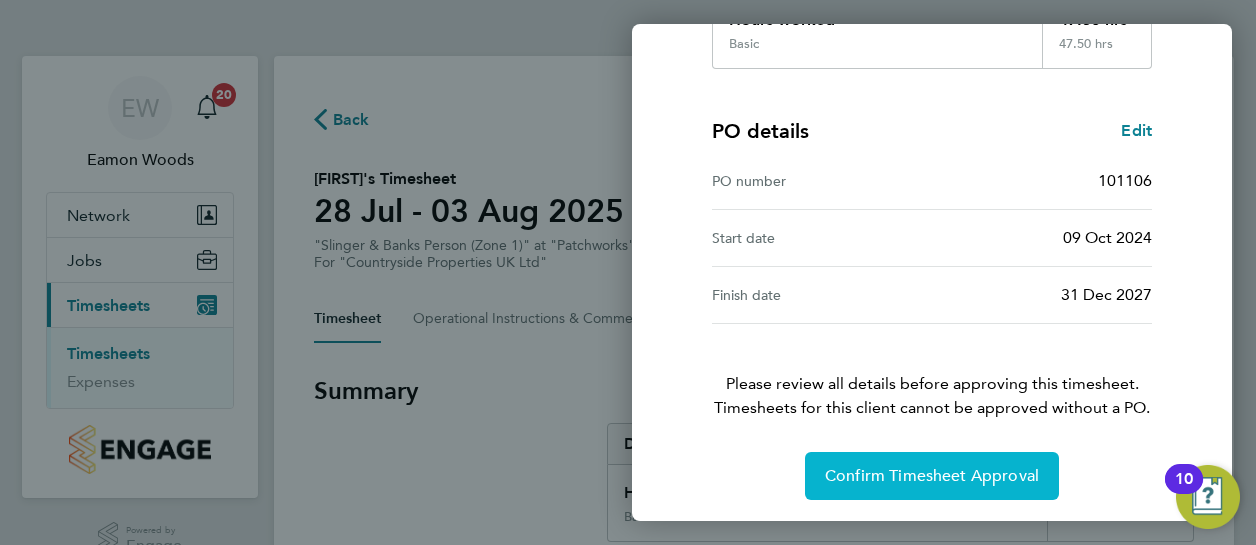 click on "Confirm Timesheet Approval" 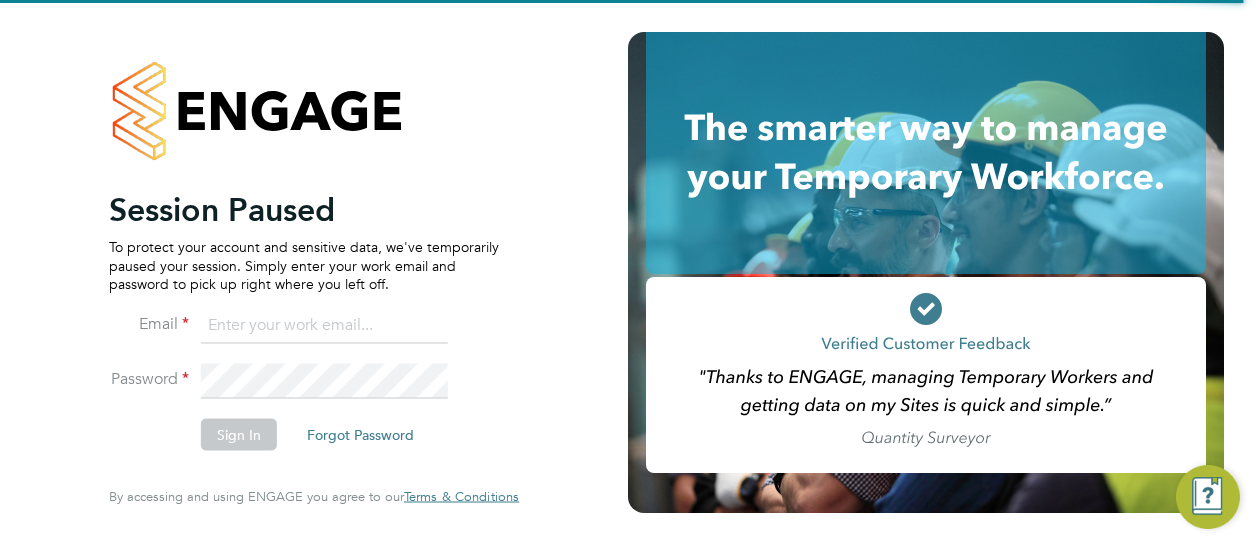 type on "[EMAIL]" 